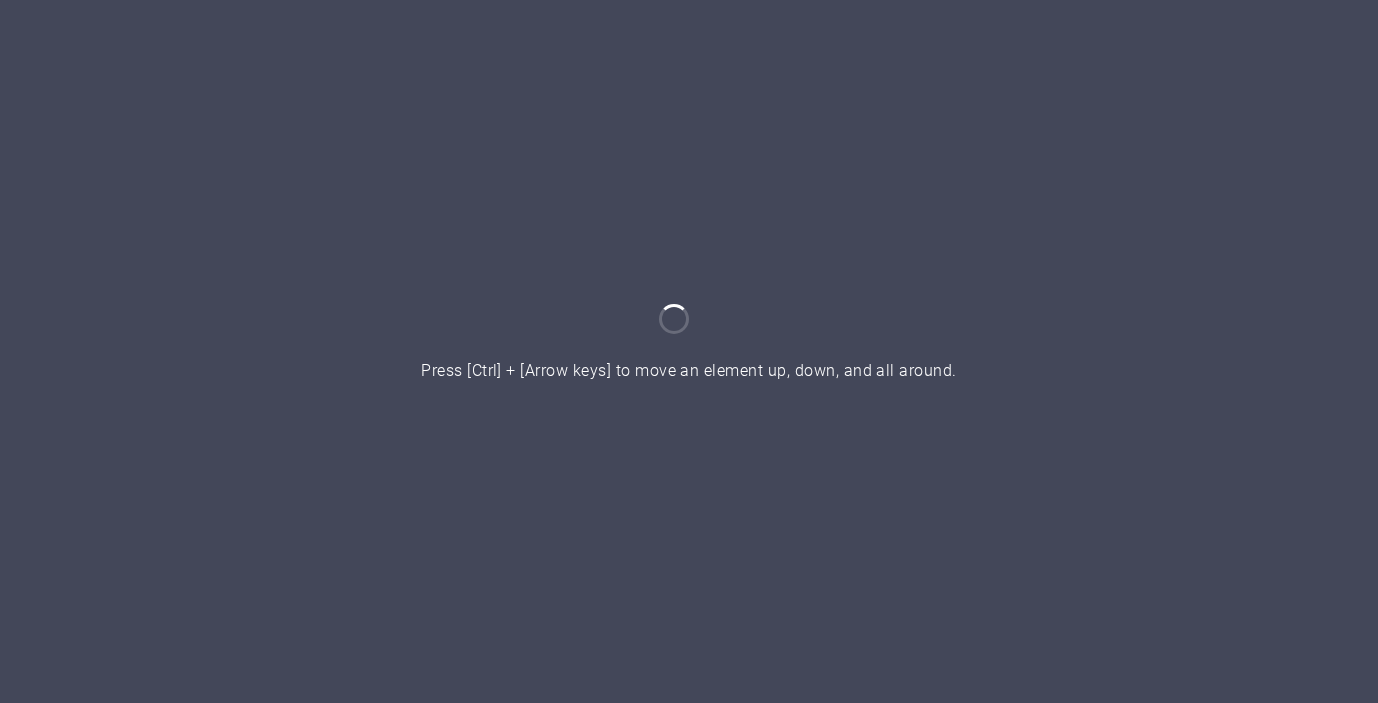 scroll, scrollTop: 0, scrollLeft: 0, axis: both 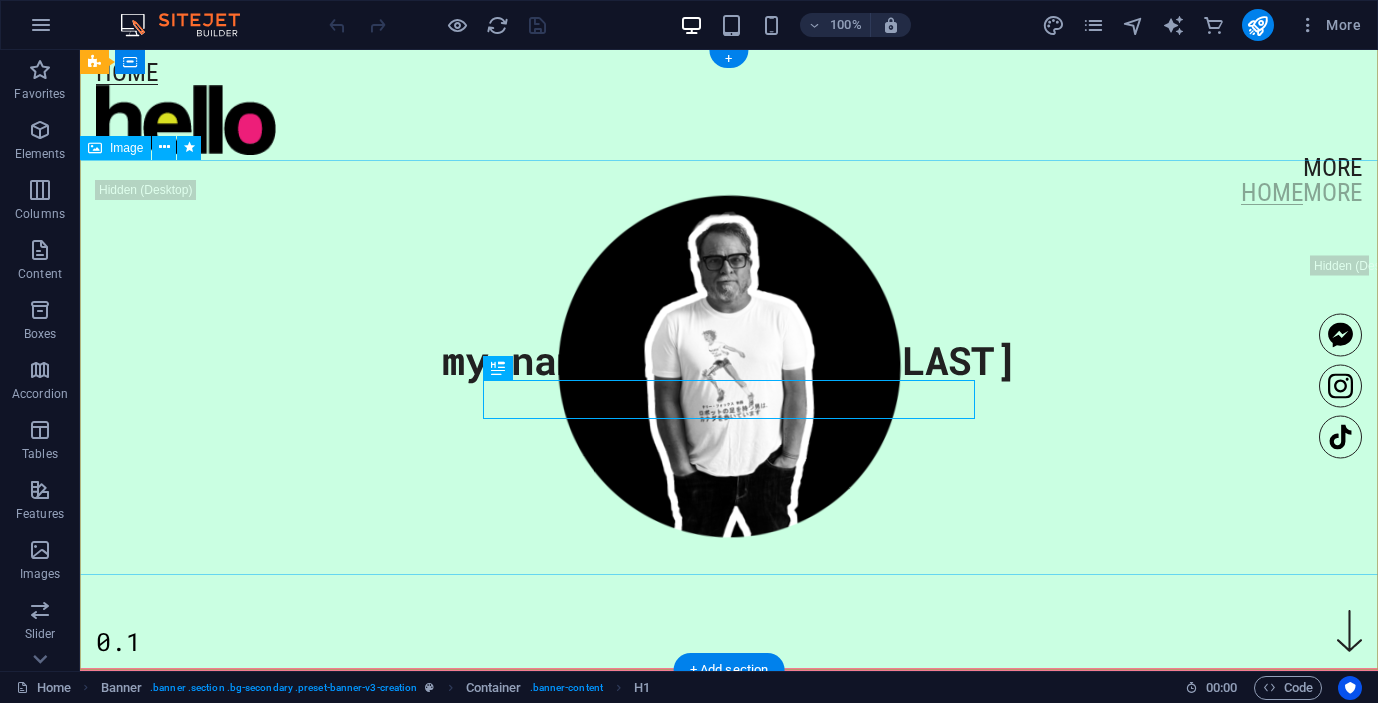 click at bounding box center (729, 366) 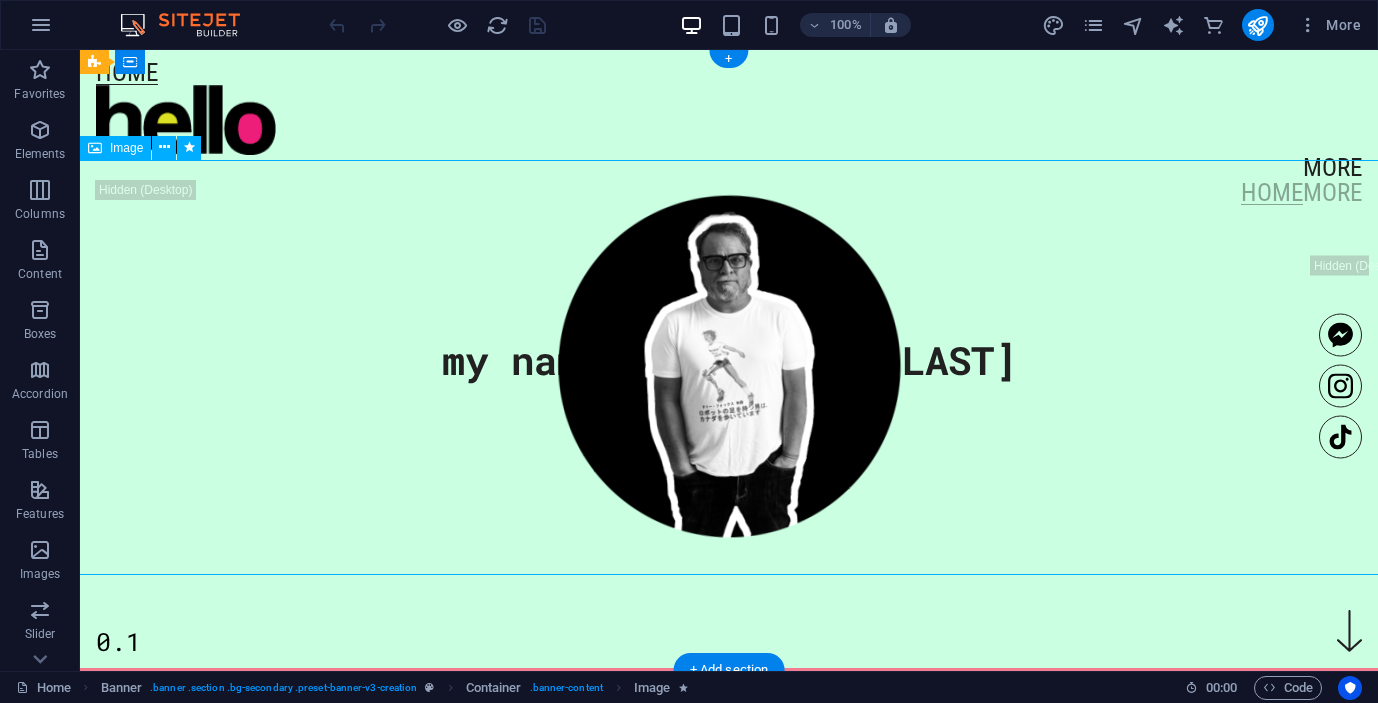 click at bounding box center (729, 366) 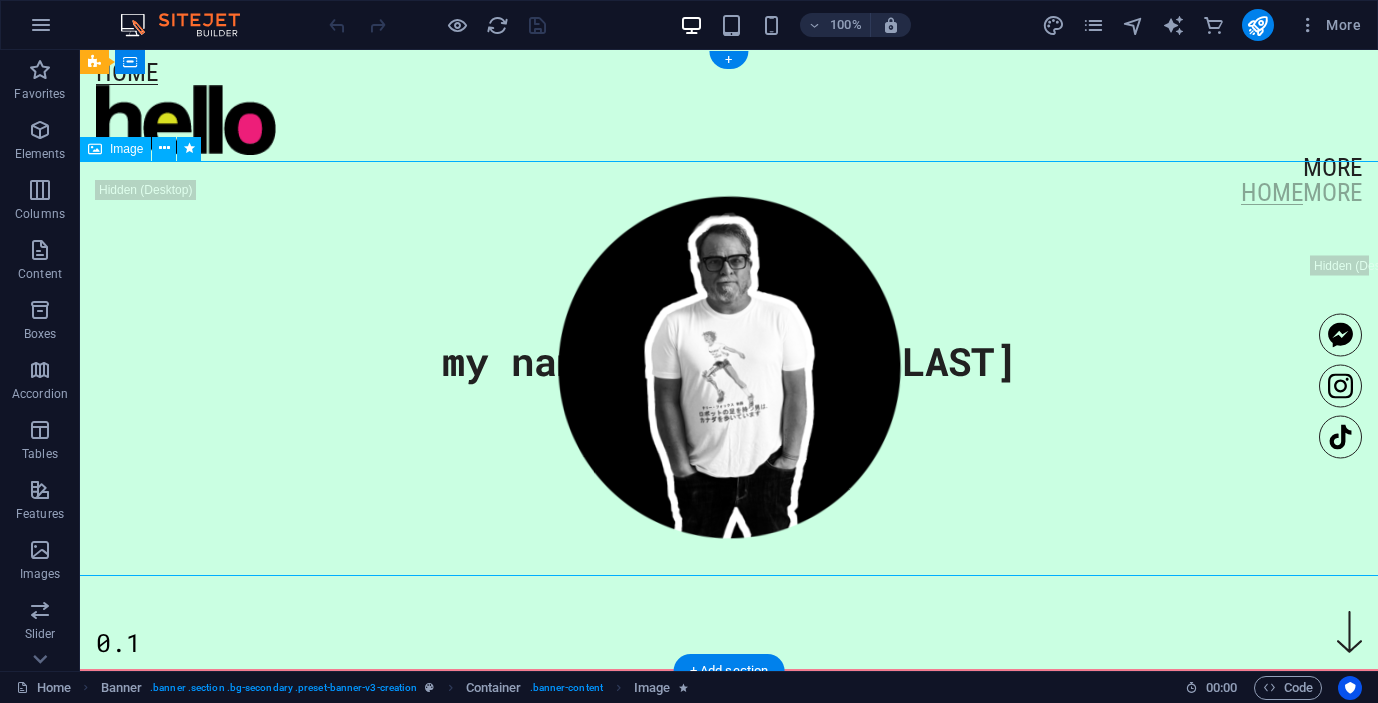 click at bounding box center [729, 367] 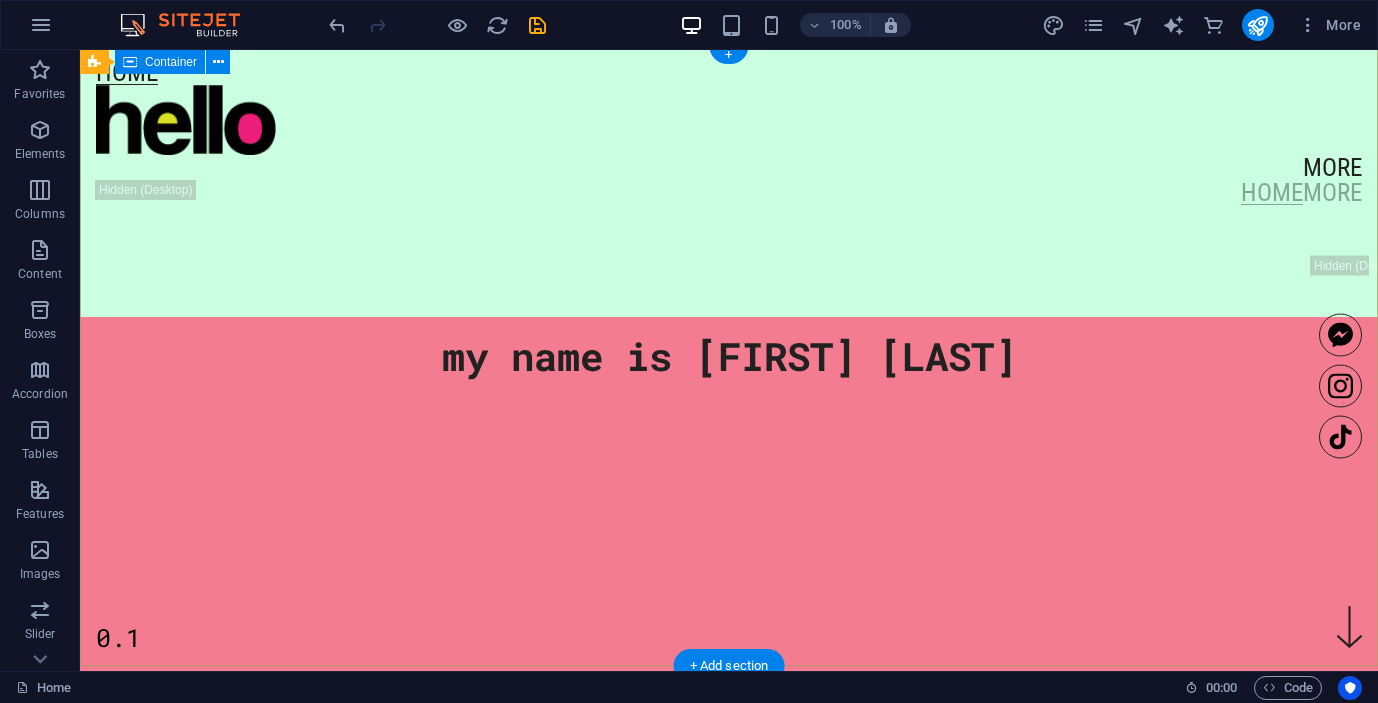 scroll, scrollTop: 3, scrollLeft: 0, axis: vertical 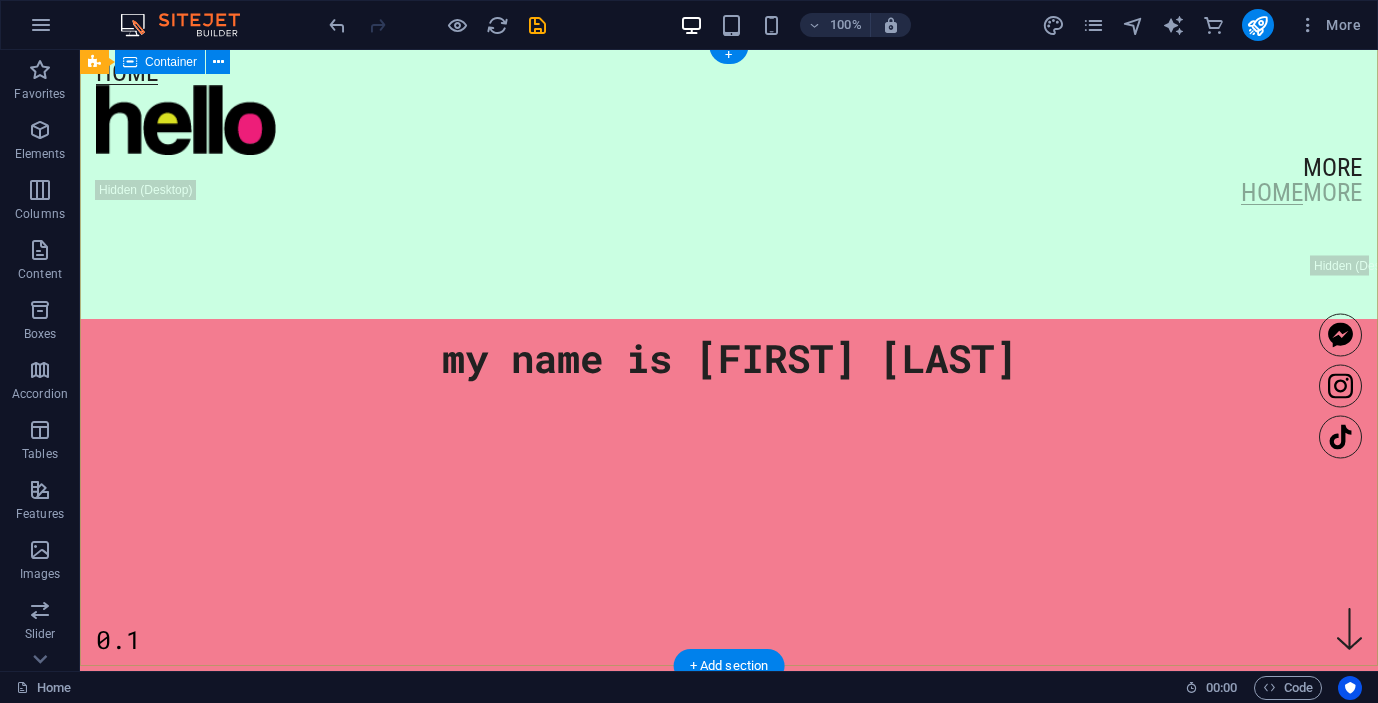 click on "my name is [FIRST] [LAST] 0.1" at bounding box center (729, 183) 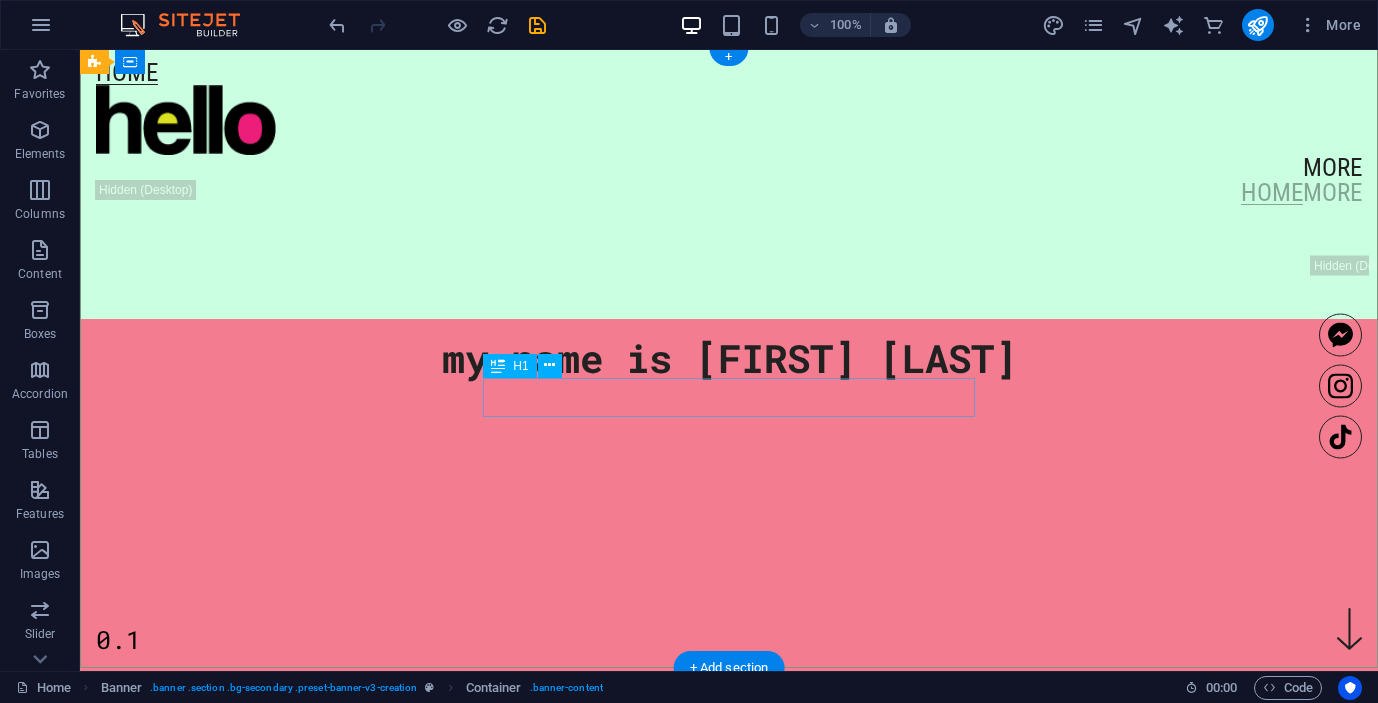 click on "my name is [FIRST] [LAST]" at bounding box center (729, 357) 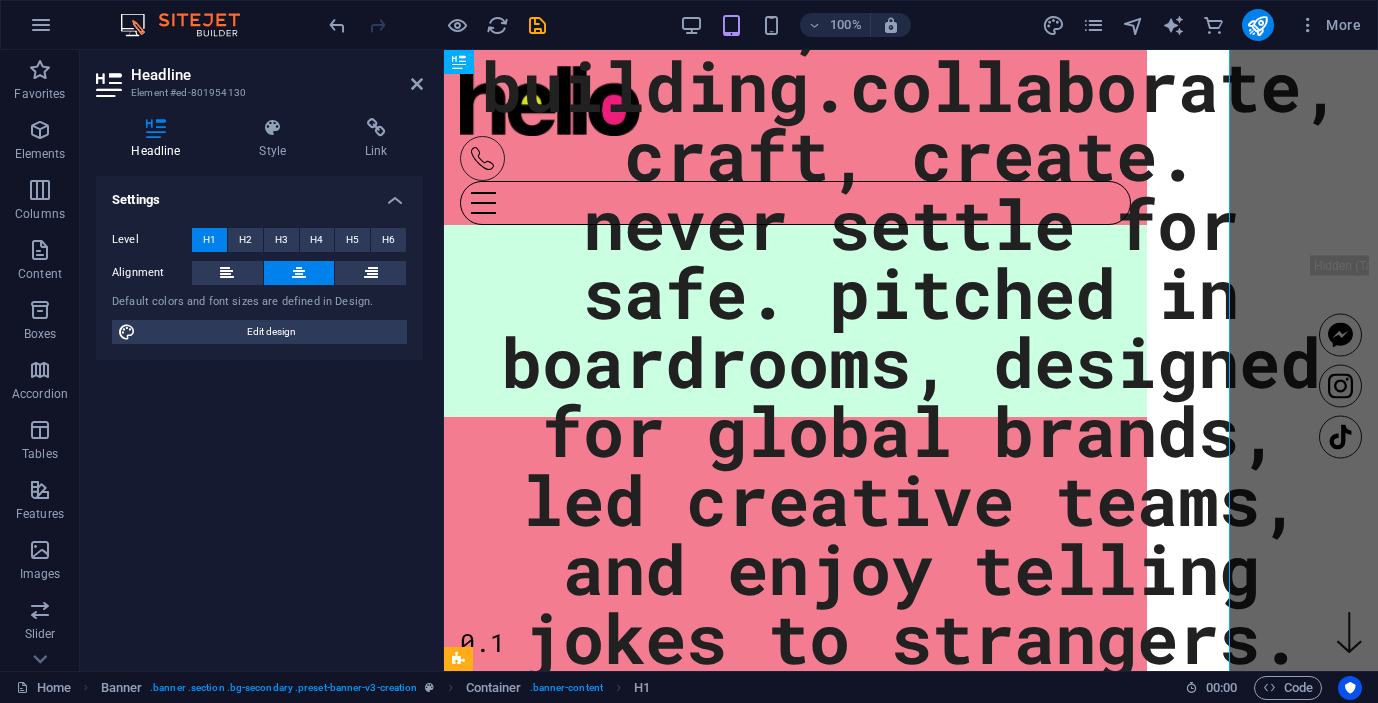 scroll, scrollTop: 0, scrollLeft: 0, axis: both 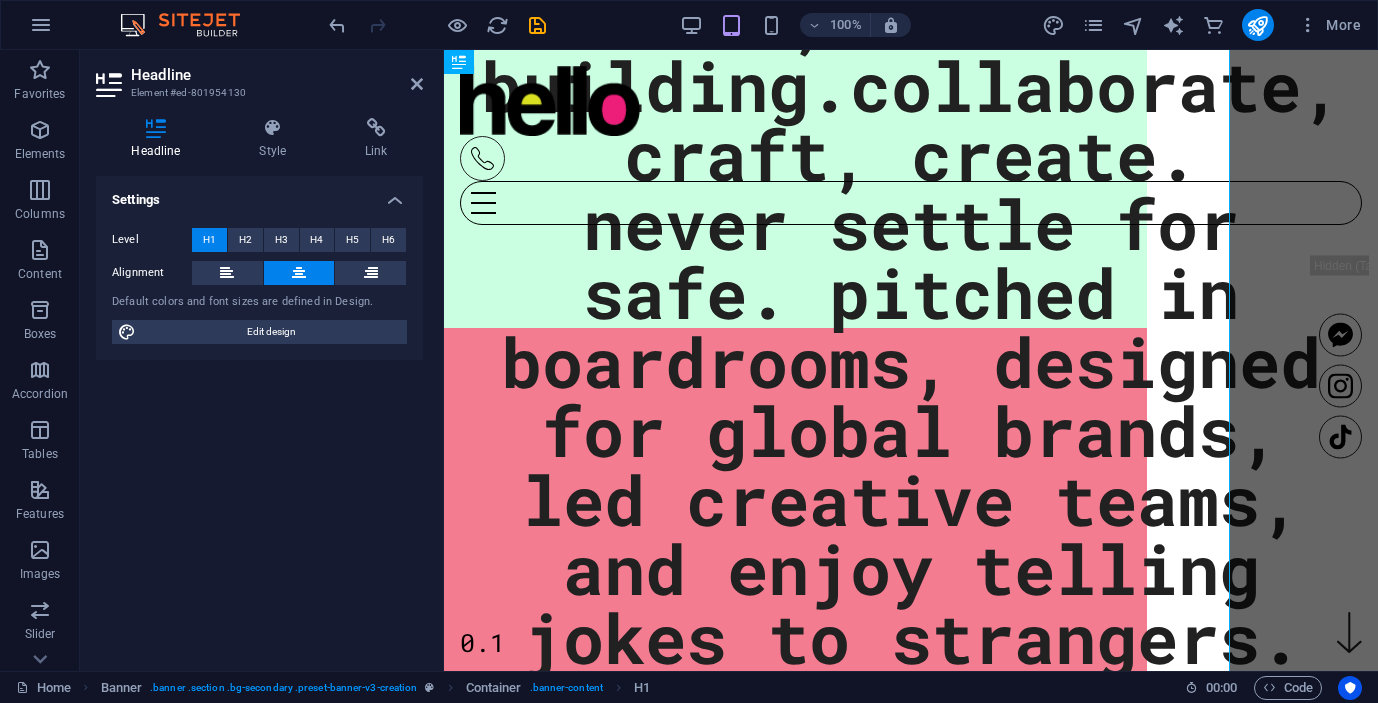 click at bounding box center (437, 25) 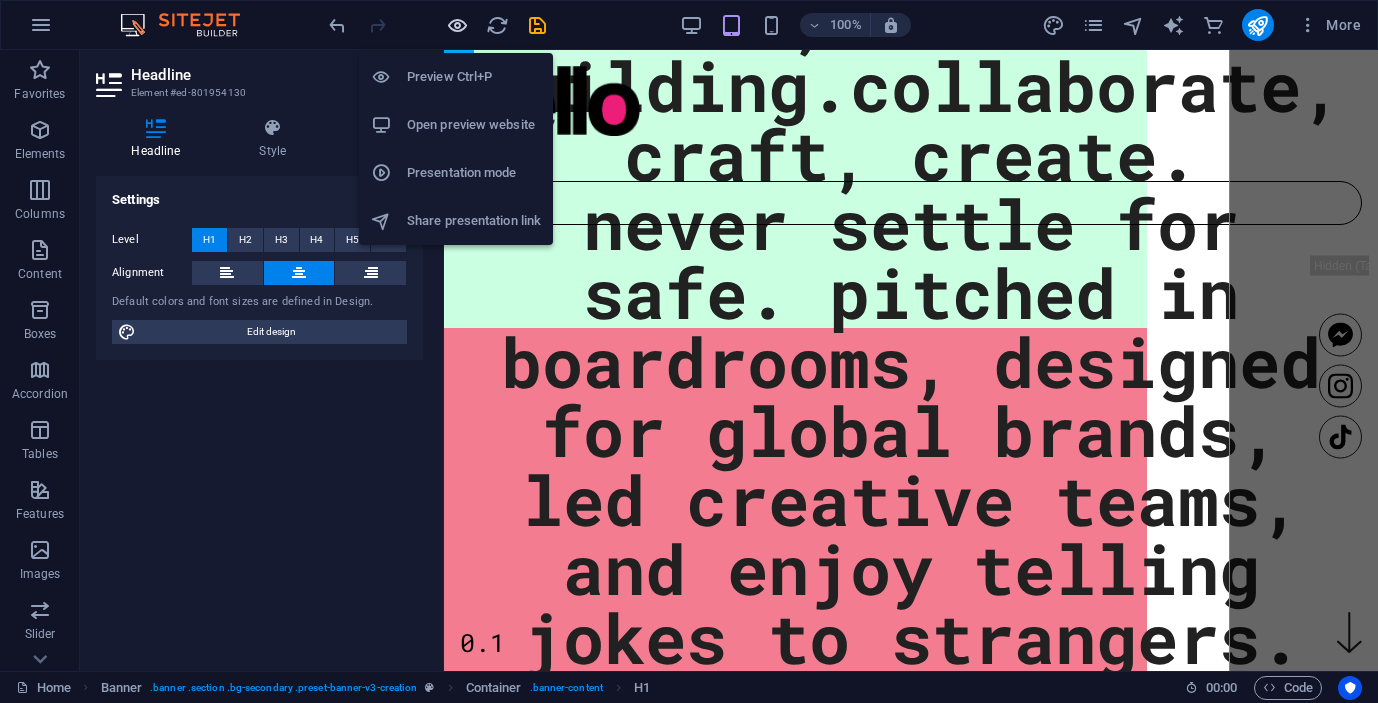 click at bounding box center (457, 25) 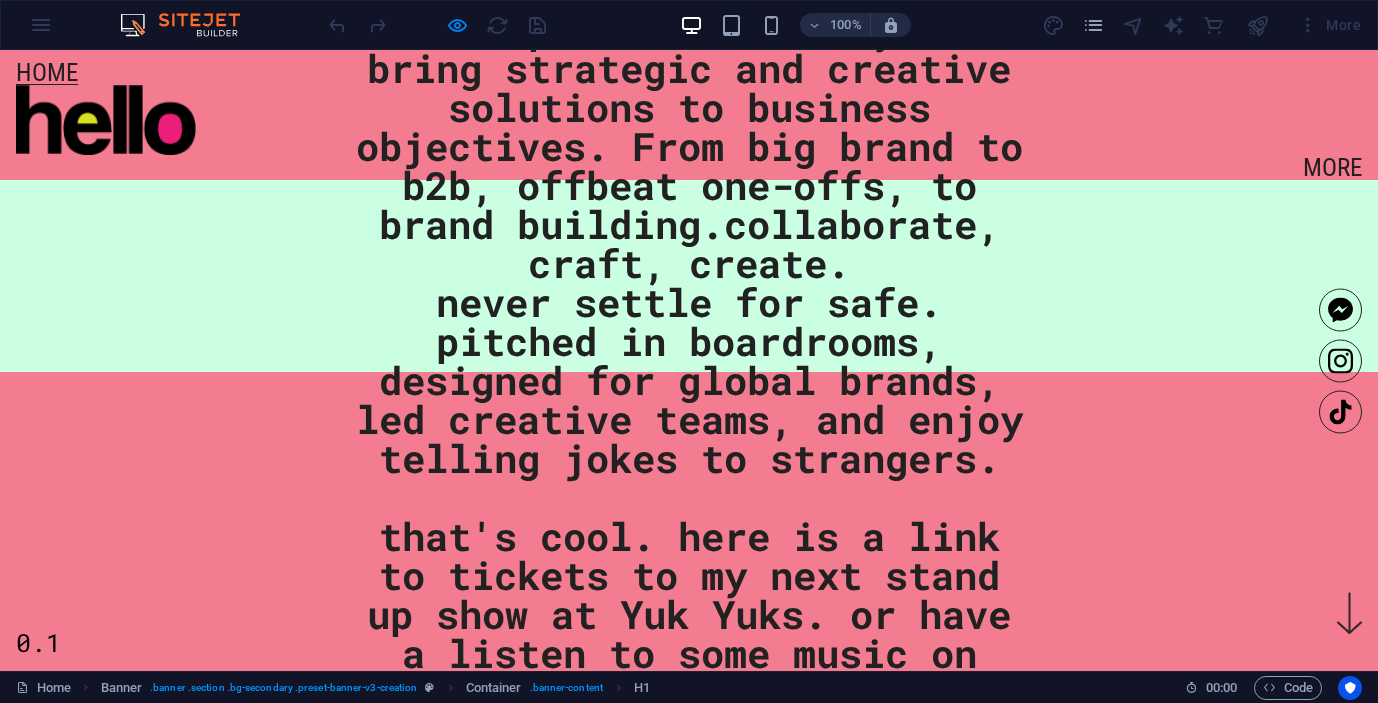 scroll, scrollTop: 0, scrollLeft: 0, axis: both 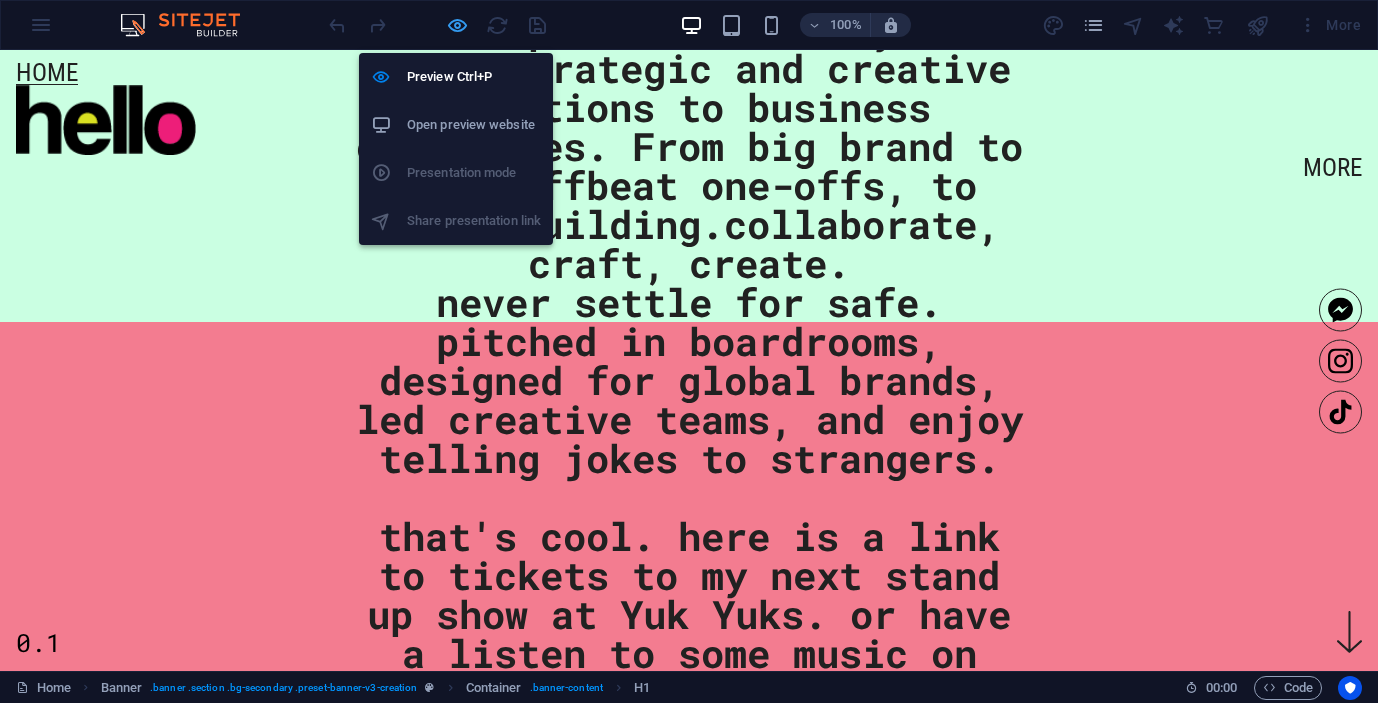 click at bounding box center [457, 25] 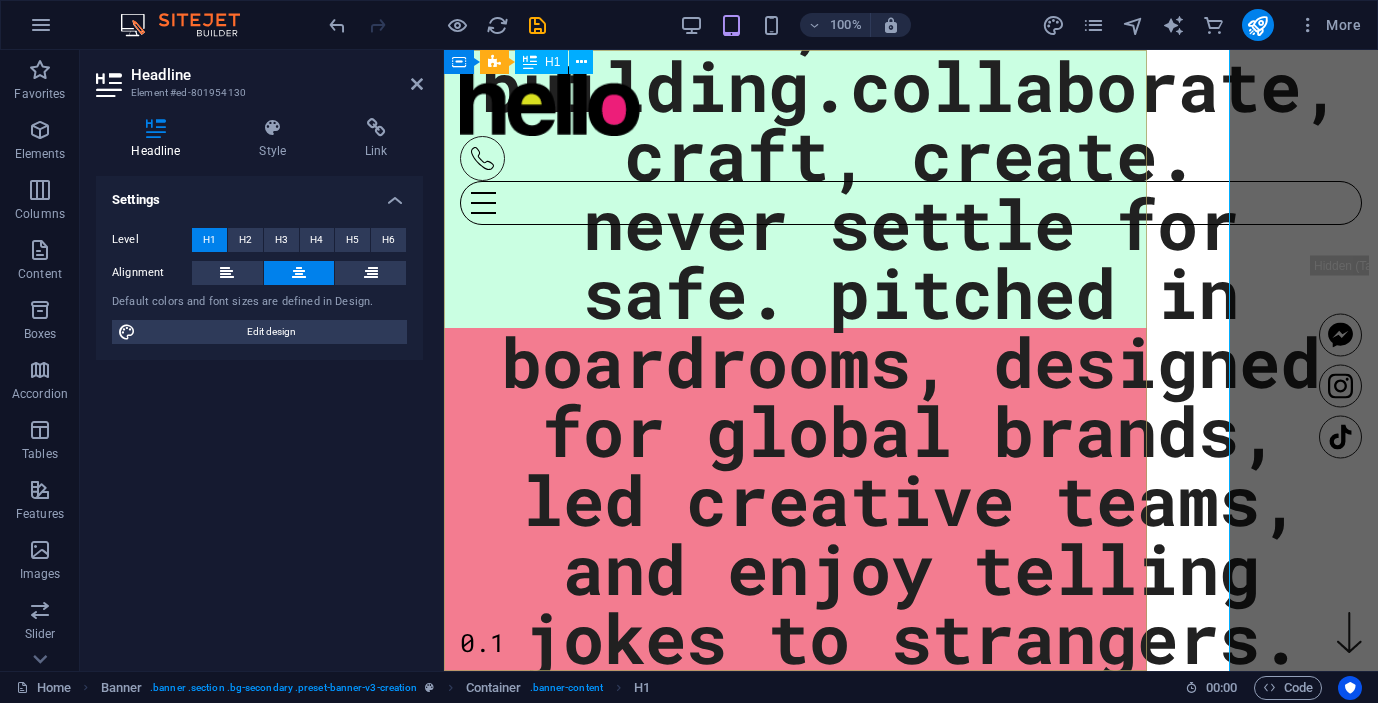 click on "art director creative director, graphic designer and pop culture surfer, insights into concept. concepts into reality. I bring strategic and creative solutions to business objectives. From big brand to b2b, offbeat one-offs, to brand building.collaborate, craft, create. never settle for safe. pitched in boardrooms, designed for global brands, led creative teams, and enjoy telling jokes to strangers. This site is part portfolio, part playground. If you need sharp art direction, energetic creative leadership or an idea. let’s talk. or not. that's cool. here is a link to tickets to my next stand up show at Yuk Yuks. or have a listen to some music on spotify." at bounding box center (911, 360) 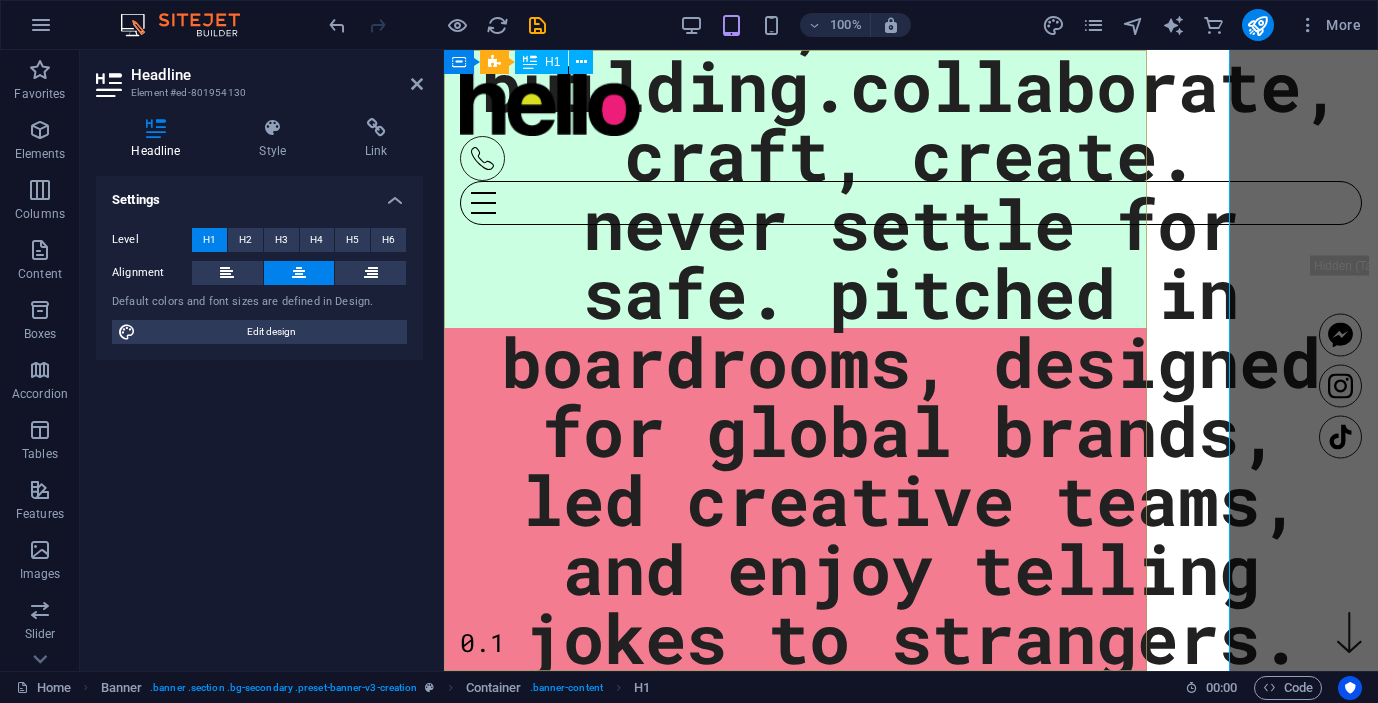 click on "art director creative director, graphic designer and pop culture surfer, insights into concept. concepts into reality. I bring strategic and creative solutions to business objectives. From big brand to b2b, offbeat one-offs, to brand building.collaborate, craft, create. never settle for safe. pitched in boardrooms, designed for global brands, led creative teams, and enjoy telling jokes to strangers. This site is part portfolio, part playground. If you need sharp art direction, energetic creative leadership or an idea. let’s talk. or not. that's cool. here is a link to tickets to my next stand up show at Yuk Yuks. or have a listen to some music on spotify." at bounding box center [911, 360] 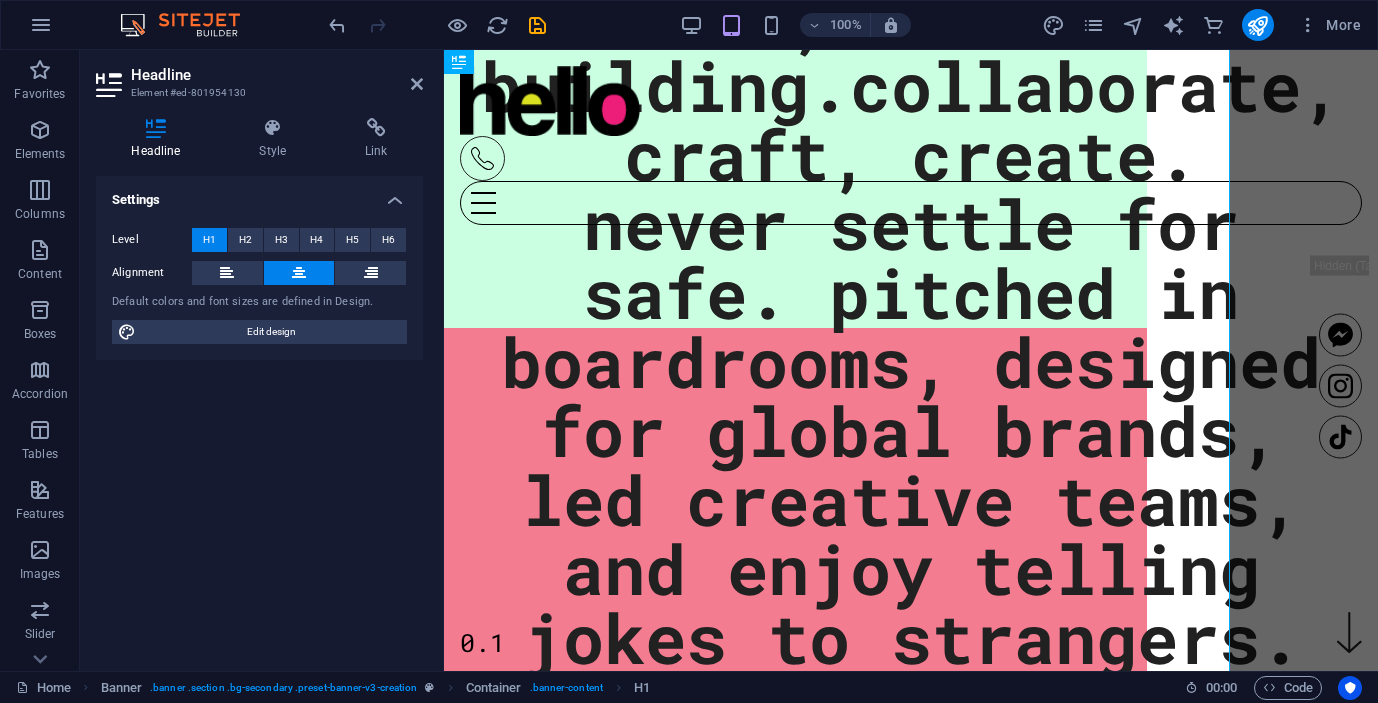 click on "Home More Home More art director creative director, graphic designer and pop culture surfer, insights into concept. concepts into reality. I bring strategic and creative solutions to business objectives. From big brand to b2b, offbeat one-offs, to brand building.collaborate, craft, create. never settle for safe. pitched in boardrooms, designed for global brands, led creative teams, and enjoy telling jokes to strangers. This site is part portfolio, part playground. If you need sharp art direction, energetic creative leadership or an idea. let’s talk. or not. that's cool. here is a link to tickets to my next stand up show at Yuk Yuks. or have a listen to some music on spotify.   0.1 About   art director  creative director, graphic designer and pop culture surfer,   who turns insights into concept. and concepts into reality.  I’ve pitched in boardrooms, designed for global brands, led creative teams, and enjoy  telling  jokes to strangers. This site is part portfolio,  part playground. If you need" at bounding box center (911, 4136) 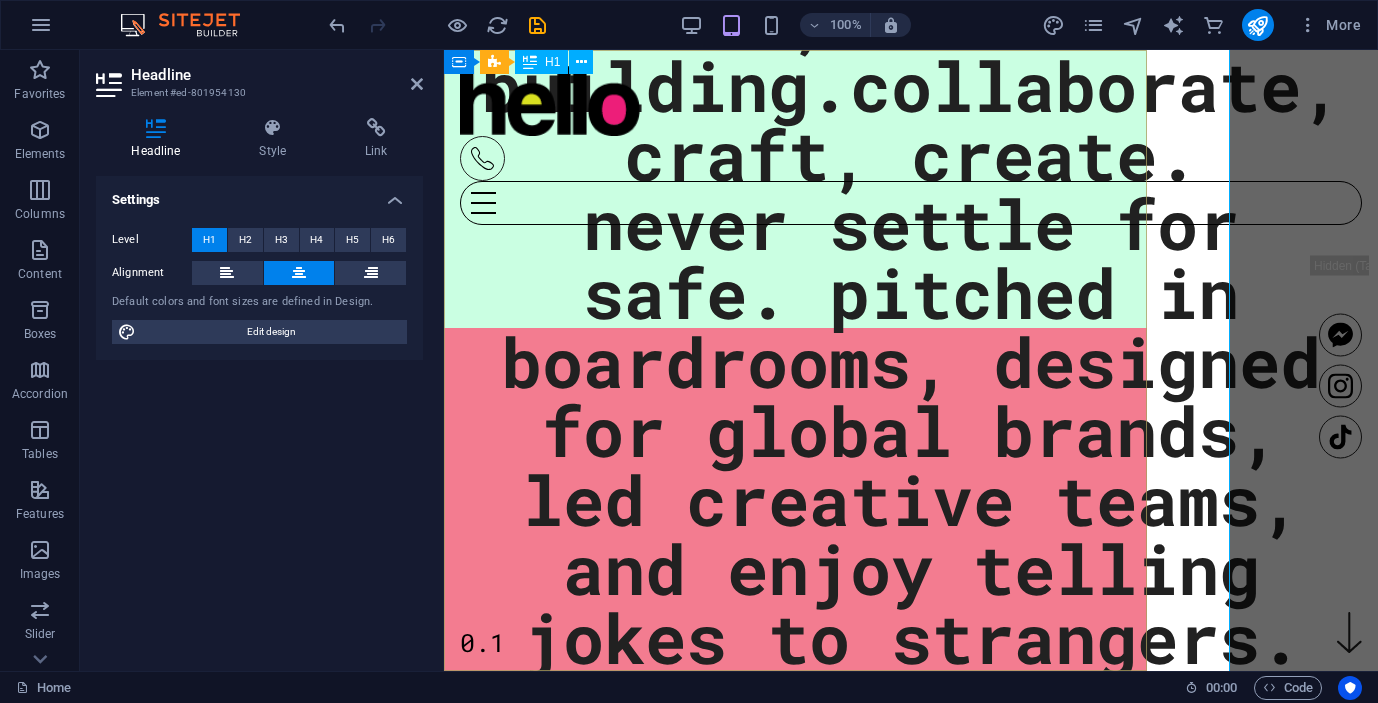 click on "art director creative director, graphic designer and pop culture surfer, insights into concept. concepts into reality. I bring strategic and creative solutions to business objectives. From big brand to b2b, offbeat one-offs, to brand building.collaborate, craft, create. never settle for safe. pitched in boardrooms, designed for global brands, led creative teams, and enjoy telling jokes to strangers. This site is part portfolio, part playground. If you need sharp art direction, energetic creative leadership or an idea. let’s talk. or not. that's cool. here is a link to tickets to my next stand up show at Yuk Yuks. or have a listen to some music on spotify." at bounding box center (911, 360) 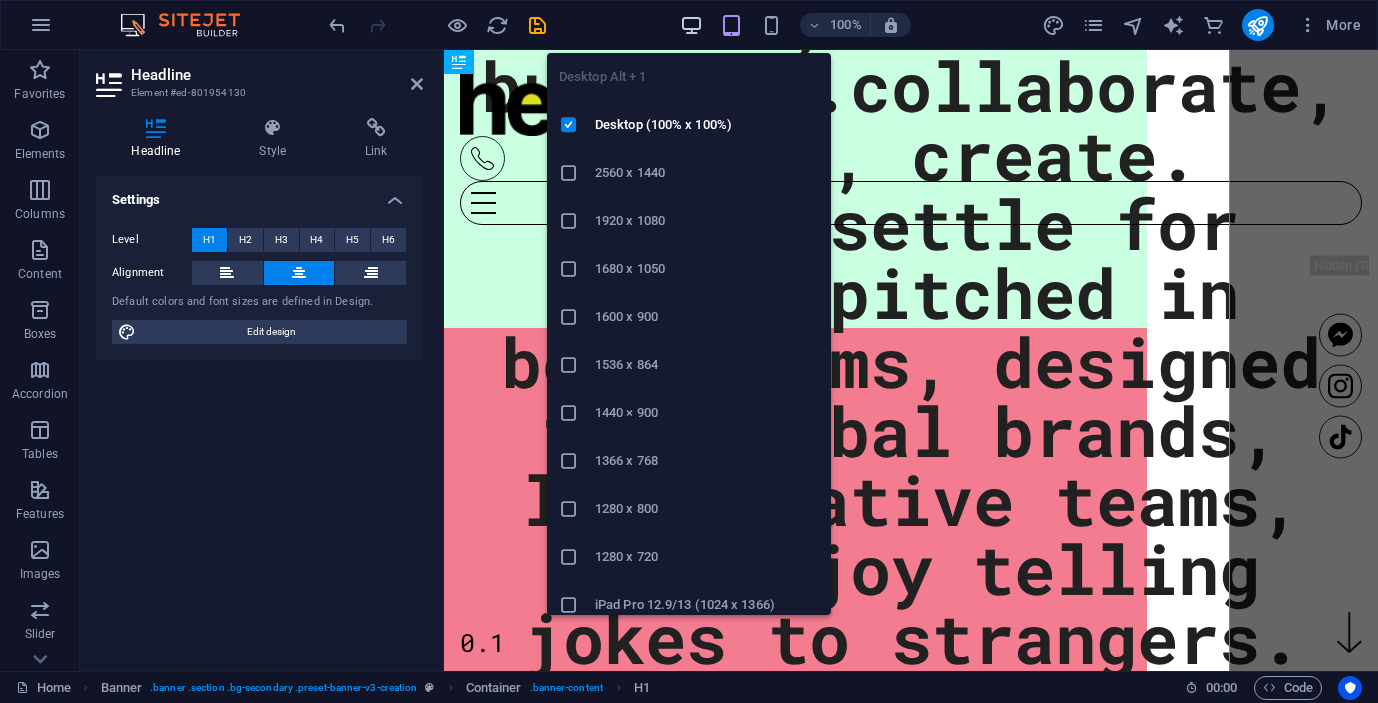 click at bounding box center [691, 25] 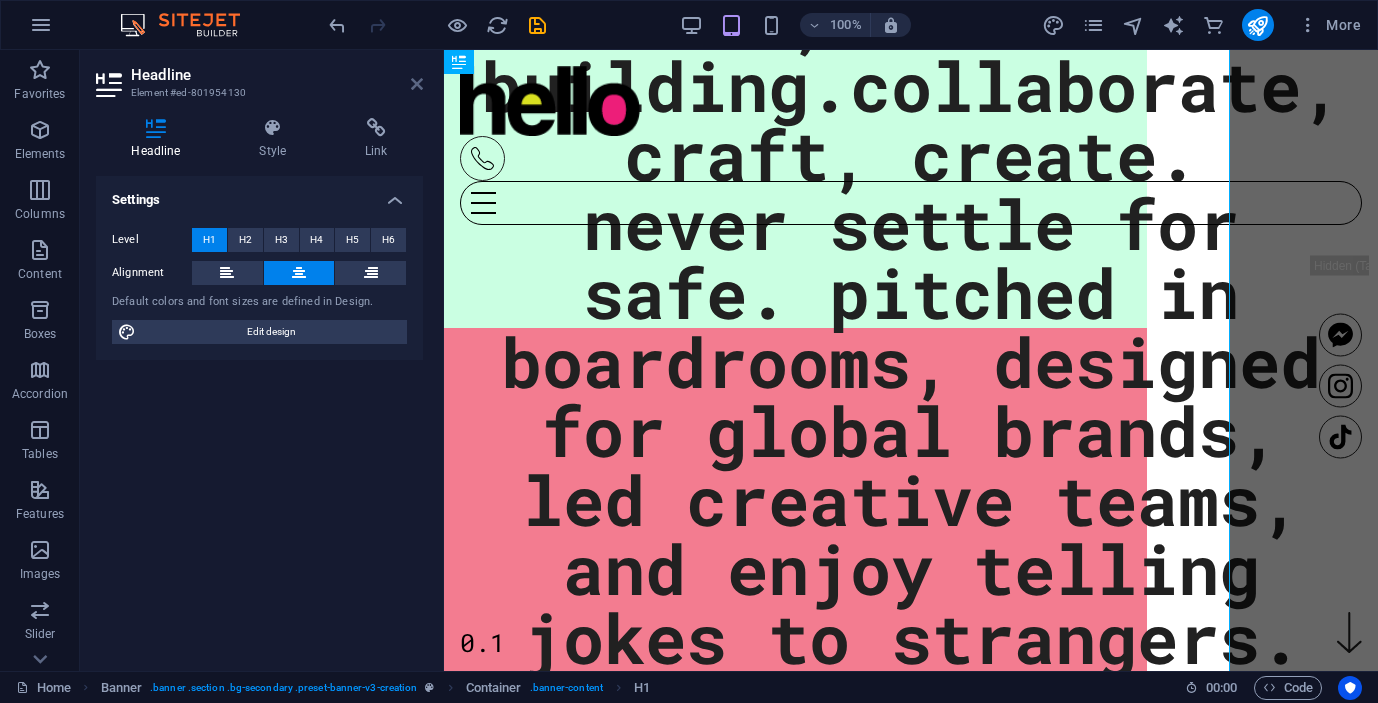 click at bounding box center (417, 84) 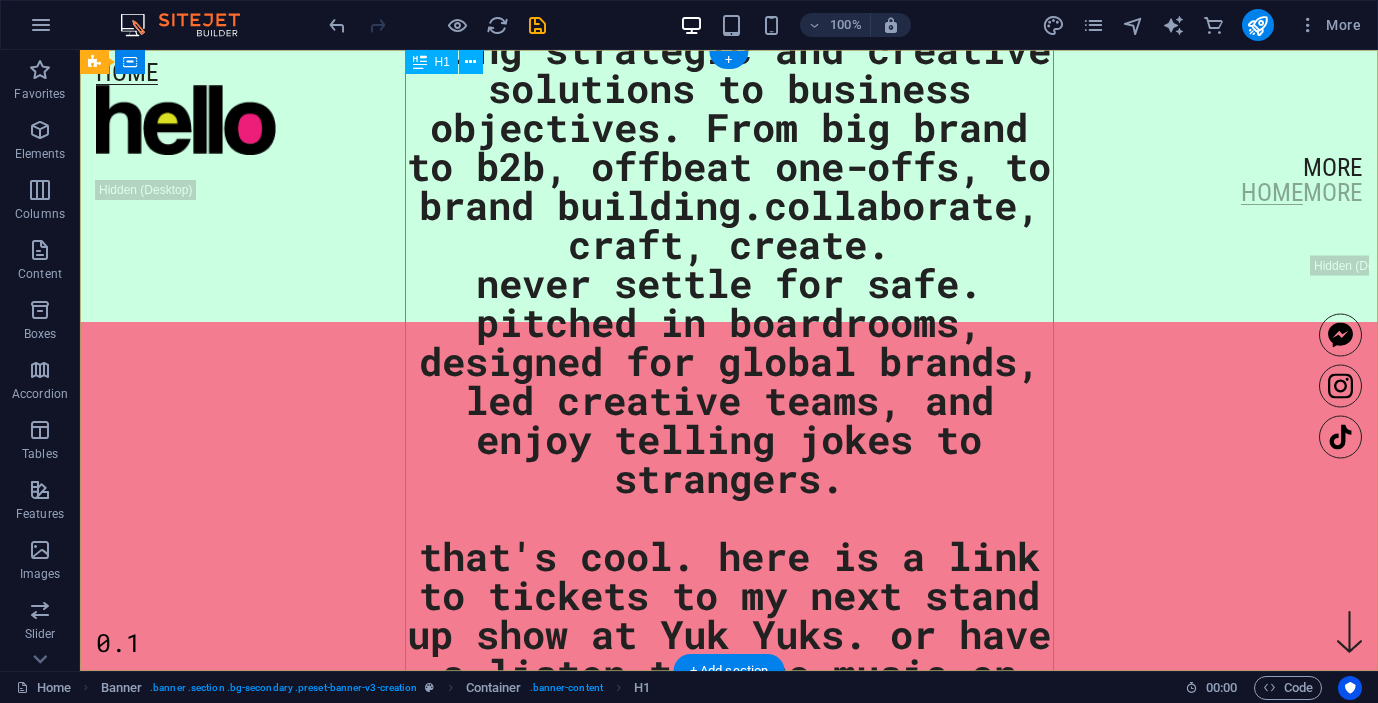 click on "art director creative director, graphic designer and pop culture surfer, insights into concept. concepts into reality. I bring strategic and creative solutions to business objectives. From big brand to b2b, offbeat one-offs, to brand building.collaborate, craft, create. never settle for safe. pitched in boardrooms, designed for global brands, led creative teams, and enjoy telling jokes to strangers. This site is part portfolio, part playground. If you need sharp art direction, energetic creative leadership or an idea. let’s talk. or not. that's cool. here is a link to tickets to my next stand up show at Yuk Yuks. or have a listen to some music on spotify." at bounding box center (729, 360) 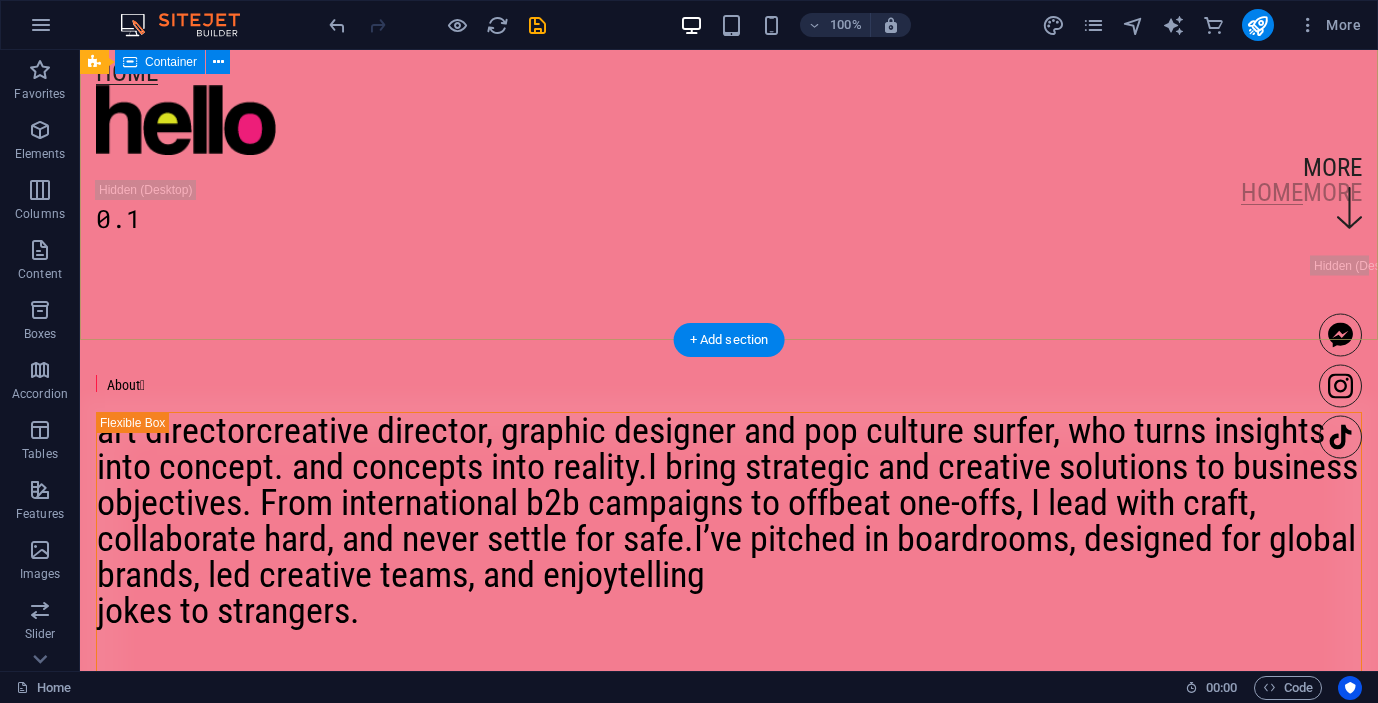 scroll, scrollTop: 426, scrollLeft: 0, axis: vertical 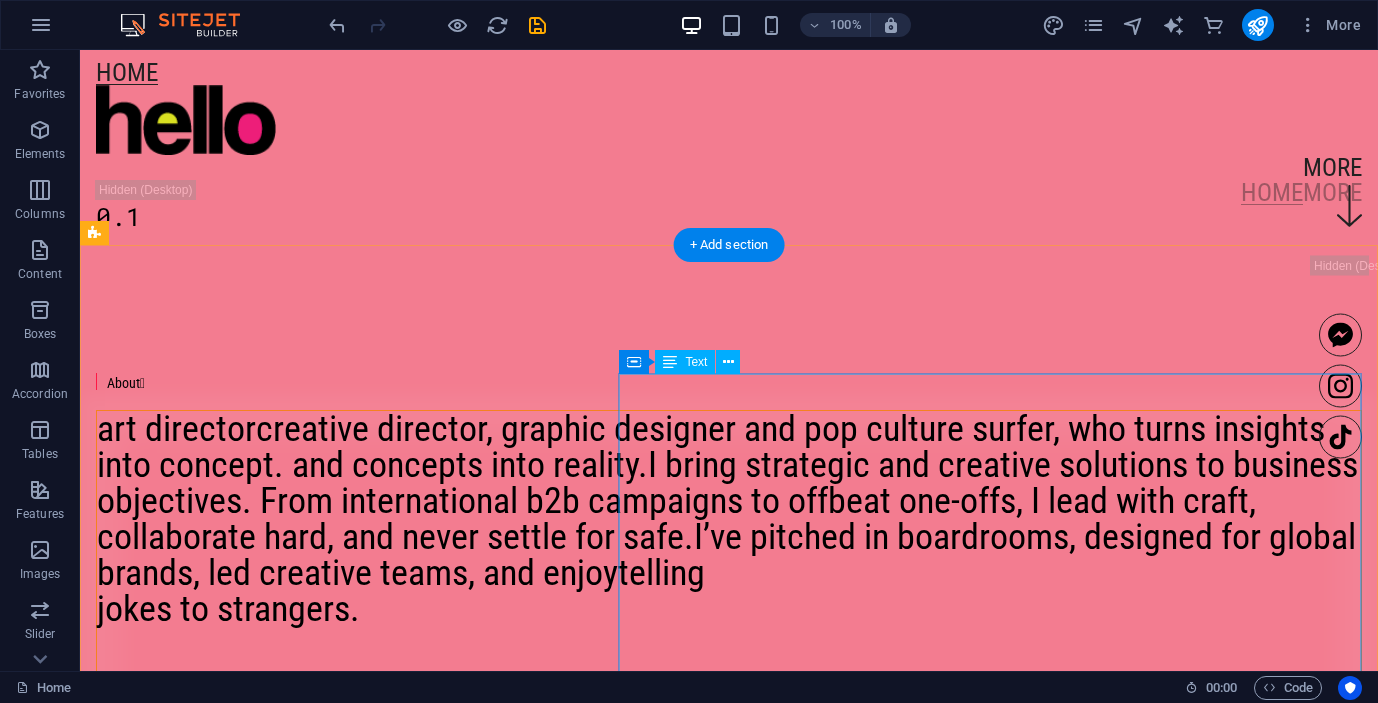 click on "art director creative director, graphic designer and pop culture surfer, who turns insights into concept. and concepts into reality. I bring strategic and creative solutions to business objectives. From international b2b campaigns to offbeat one-offs, I lead with craft, collaborate hard, and never settle for safe. I’ve pitched in boardrooms, designed for global brands, led creative teams, and enjoy telling jokes to strangers. This site is part portfolio, part playground. If you need sharp art direction, energetic creative leadership or an idea. let’s talk. or not. that's cool. here is a link to tickets to my next stand up show at Yuk Yuks. or have a listen to some music on spotify." at bounding box center (729, 722) 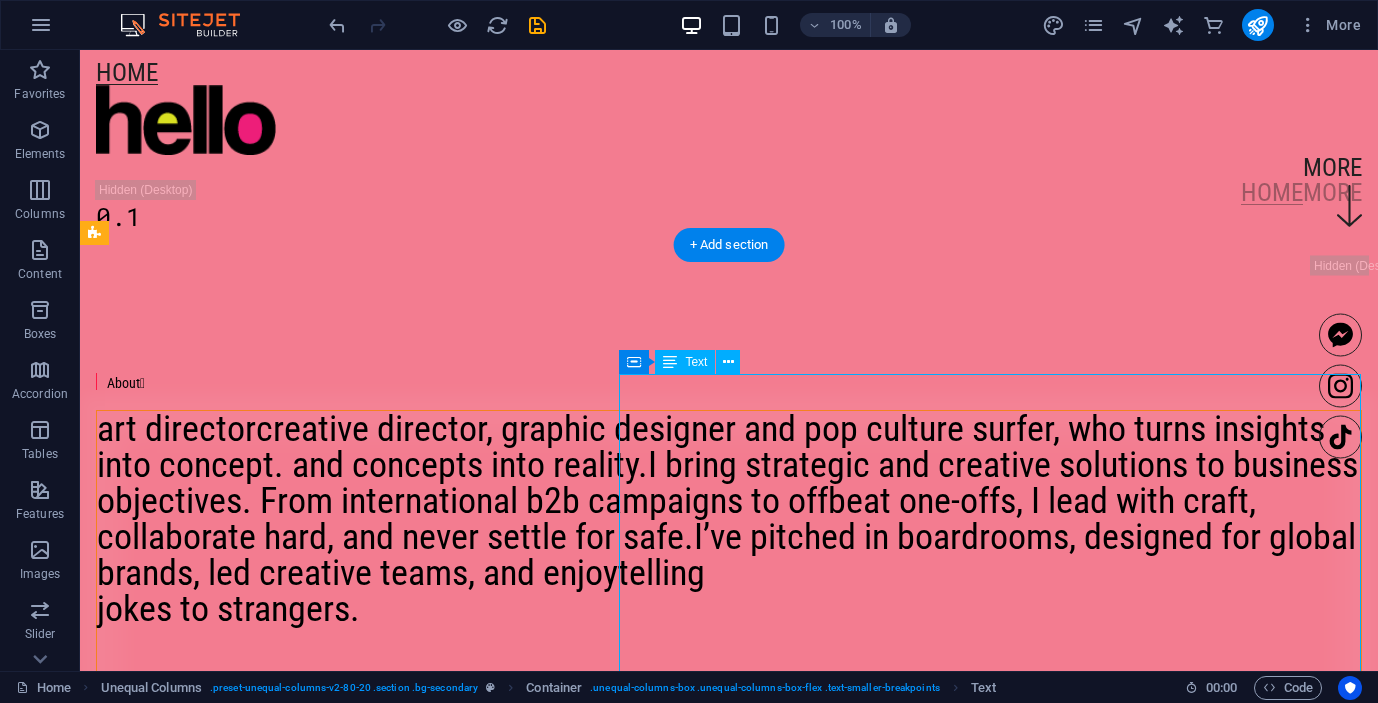 click on "art director creative director, graphic designer and pop culture surfer, who turns insights into concept. and concepts into reality. I bring strategic and creative solutions to business objectives. From international b2b campaigns to offbeat one-offs, I lead with craft, collaborate hard, and never settle for safe. I’ve pitched in boardrooms, designed for global brands, led creative teams, and enjoy telling jokes to strangers. This site is part portfolio, part playground. If you need sharp art direction, energetic creative leadership or an idea. let’s talk. or not. that's cool. here is a link to tickets to my next stand up show at Yuk Yuks. or have a listen to some music on spotify." at bounding box center [729, 722] 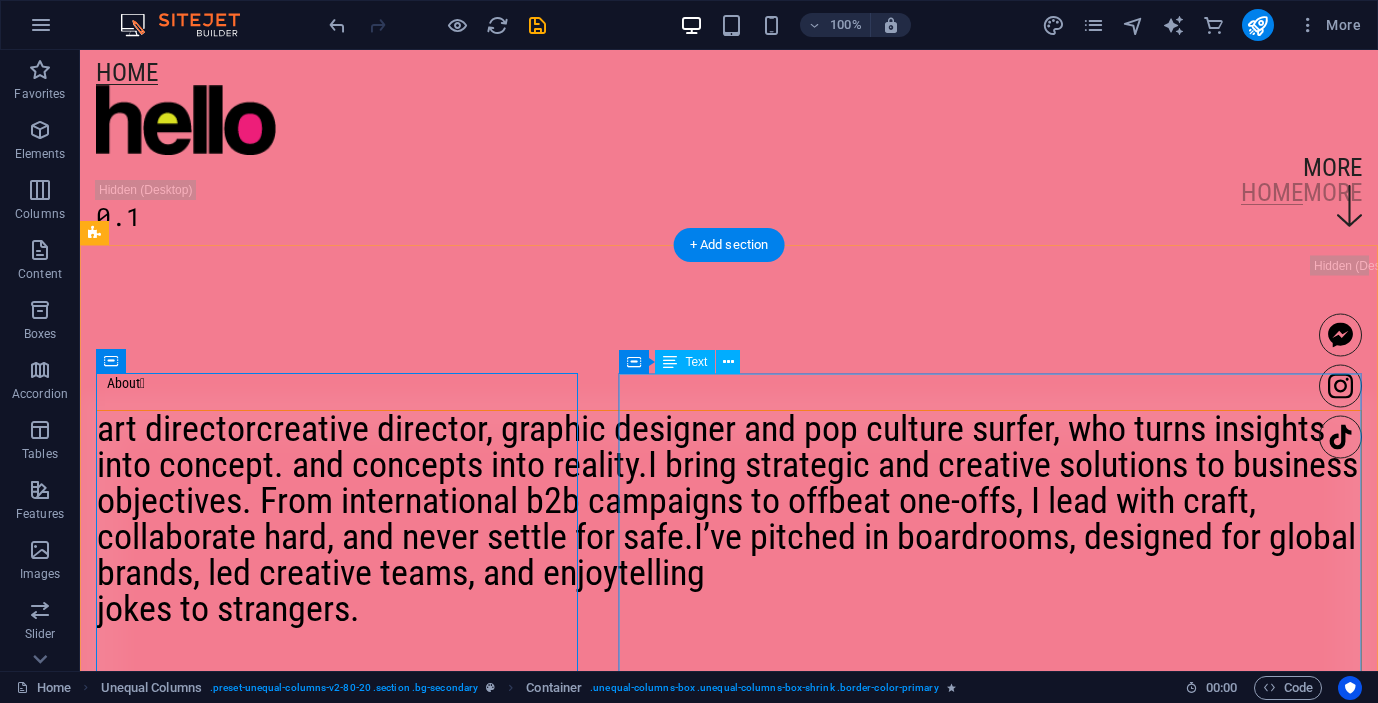 click on "art director creative director, graphic designer and pop culture surfer, who turns insights into concept. and concepts into reality. I bring strategic and creative solutions to business objectives. From international b2b campaigns to offbeat one-offs, I lead with craft, collaborate hard, and never settle for safe. I’ve pitched in boardrooms, designed for global brands, led creative teams, and enjoy telling jokes to strangers. This site is part portfolio, part playground. If you need sharp art direction, energetic creative leadership or an idea. let’s talk. or not. that's cool. here is a link to tickets to my next stand up show at Yuk Yuks. or have a listen to some music on spotify." at bounding box center [729, 722] 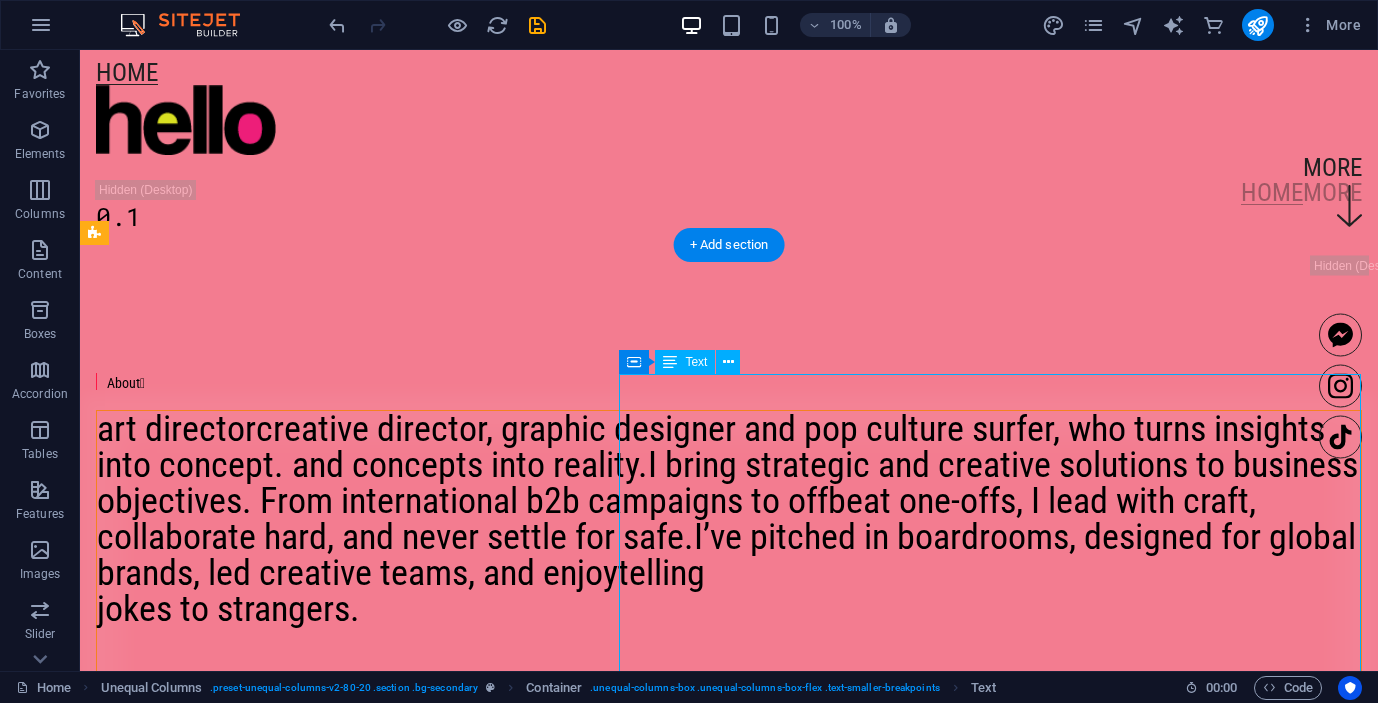 click on "art director creative director, graphic designer and pop culture surfer, who turns insights into concept. and concepts into reality. I bring strategic and creative solutions to business objectives. From international b2b campaigns to offbeat one-offs, I lead with craft, collaborate hard, and never settle for safe. I’ve pitched in boardrooms, designed for global brands, led creative teams, and enjoy telling jokes to strangers. This site is part portfolio, part playground. If you need sharp art direction, energetic creative leadership or an idea. let’s talk. or not. that's cool. here is a link to tickets to my next stand up show at Yuk Yuks. or have a listen to some music on spotify." at bounding box center (729, 722) 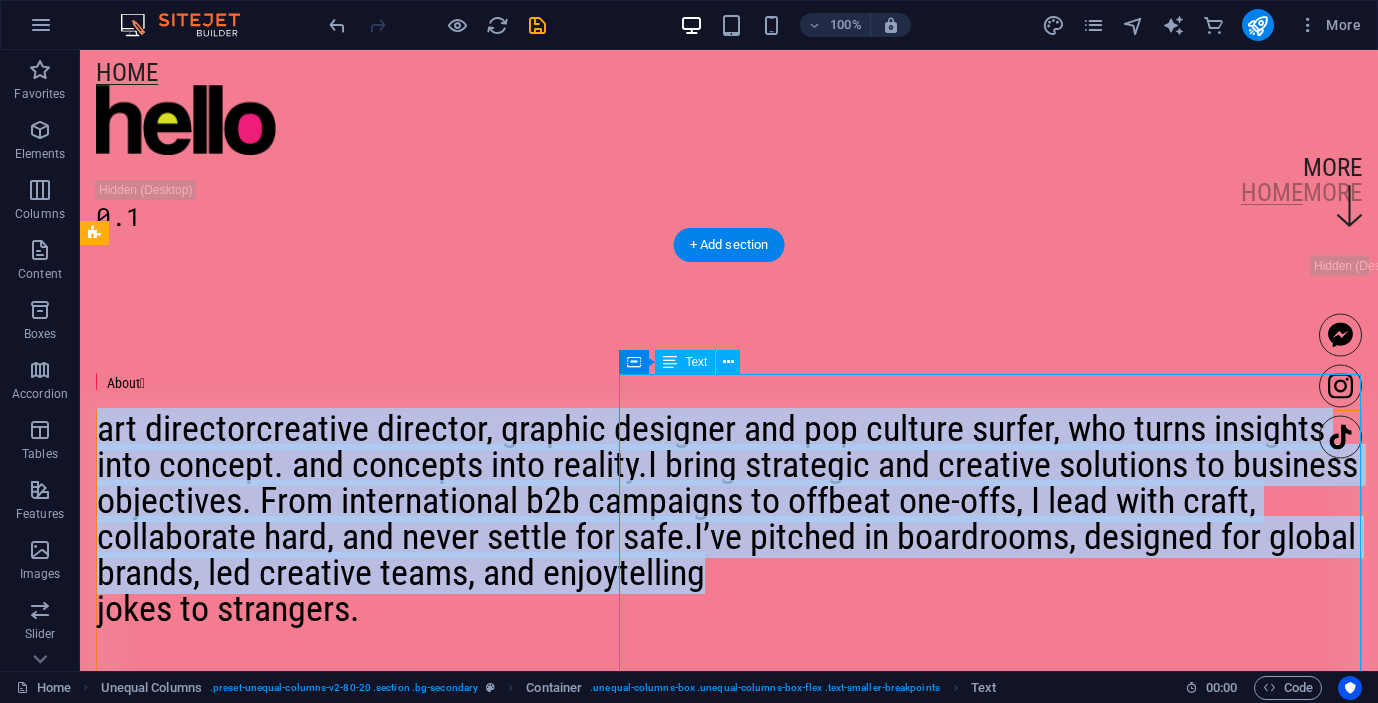 click on "creative director, graphic designer and pop culture surfer," at bounding box center [658, 429] 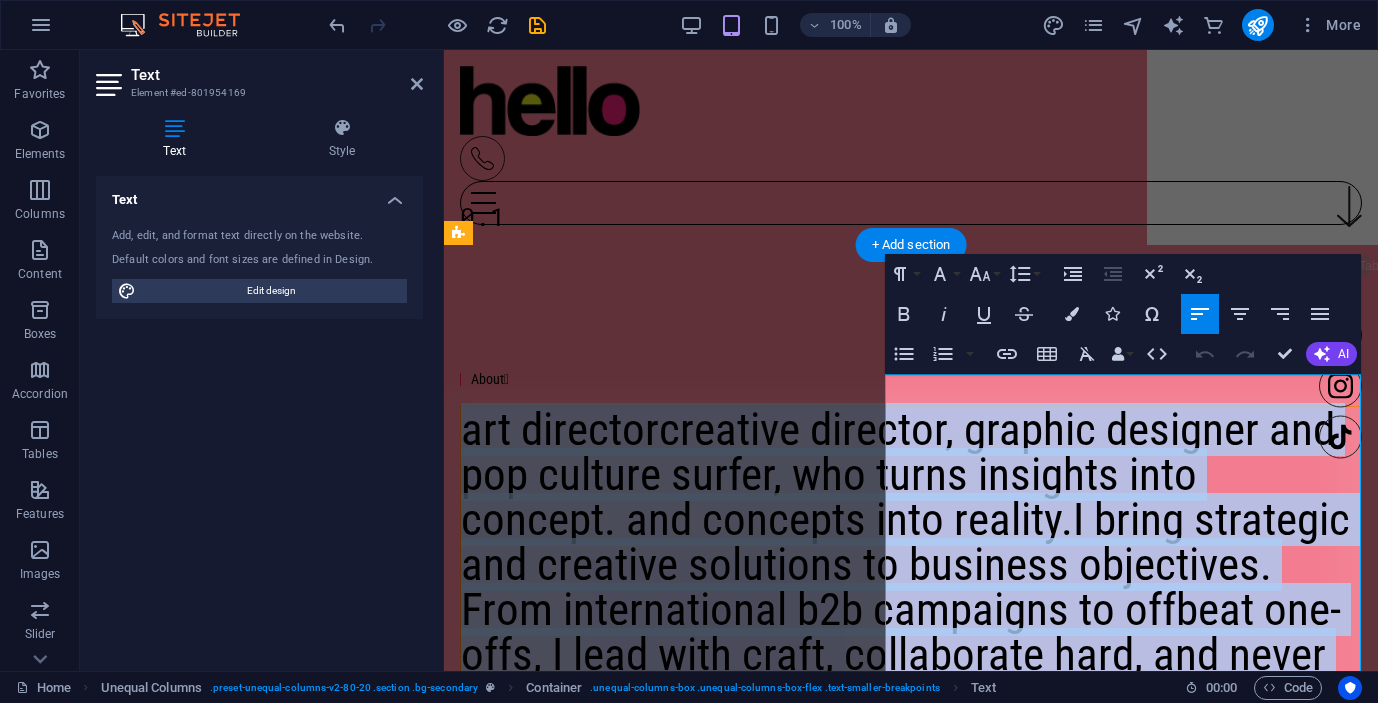 click on "creative director, graphic designer and pop culture surfer," at bounding box center (898, 452) 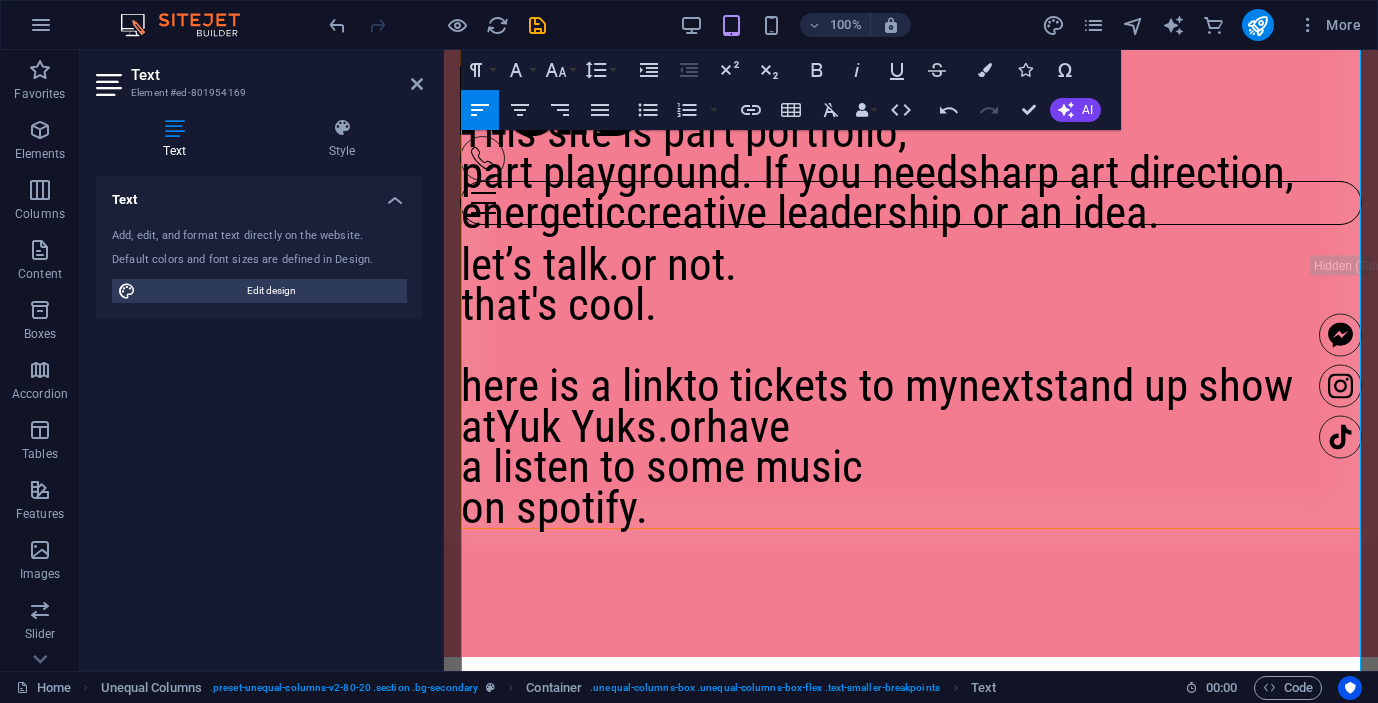 scroll, scrollTop: 3304, scrollLeft: 0, axis: vertical 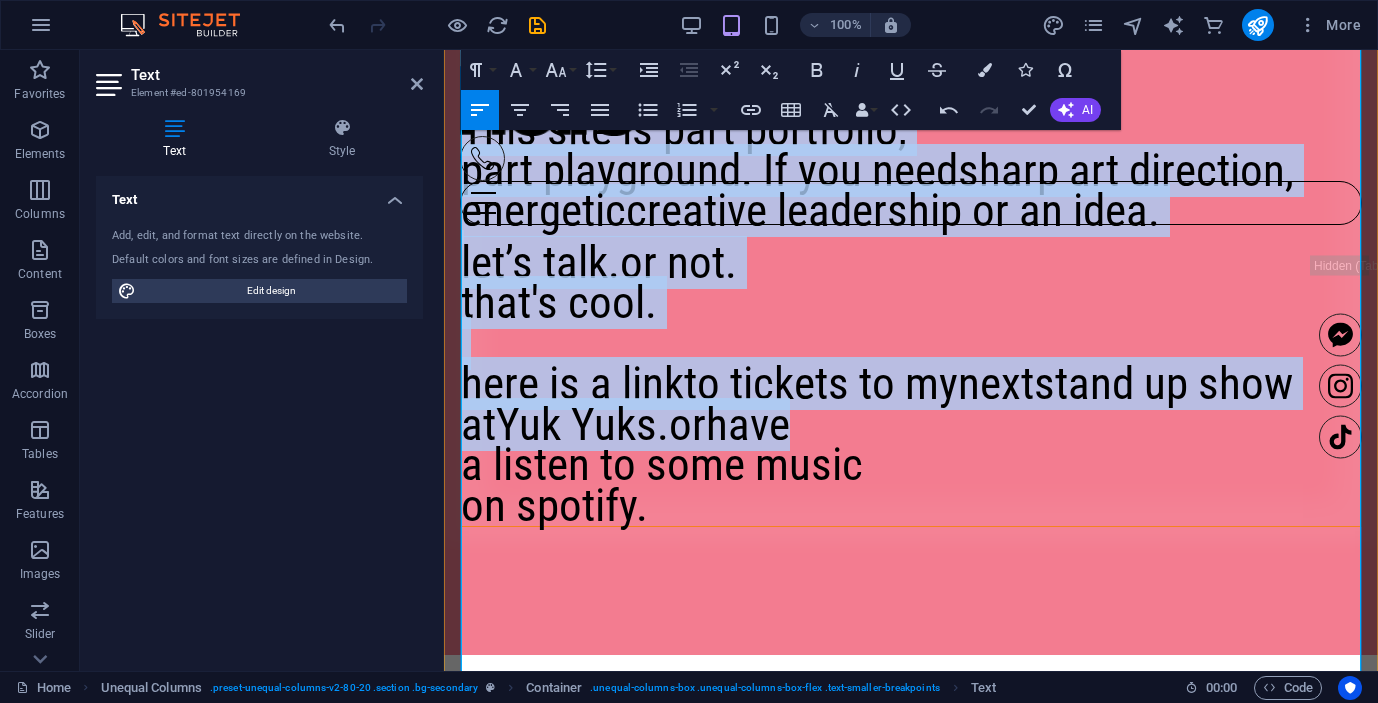 drag, startPoint x: 462, startPoint y: 200, endPoint x: 985, endPoint y: 647, distance: 687.99567 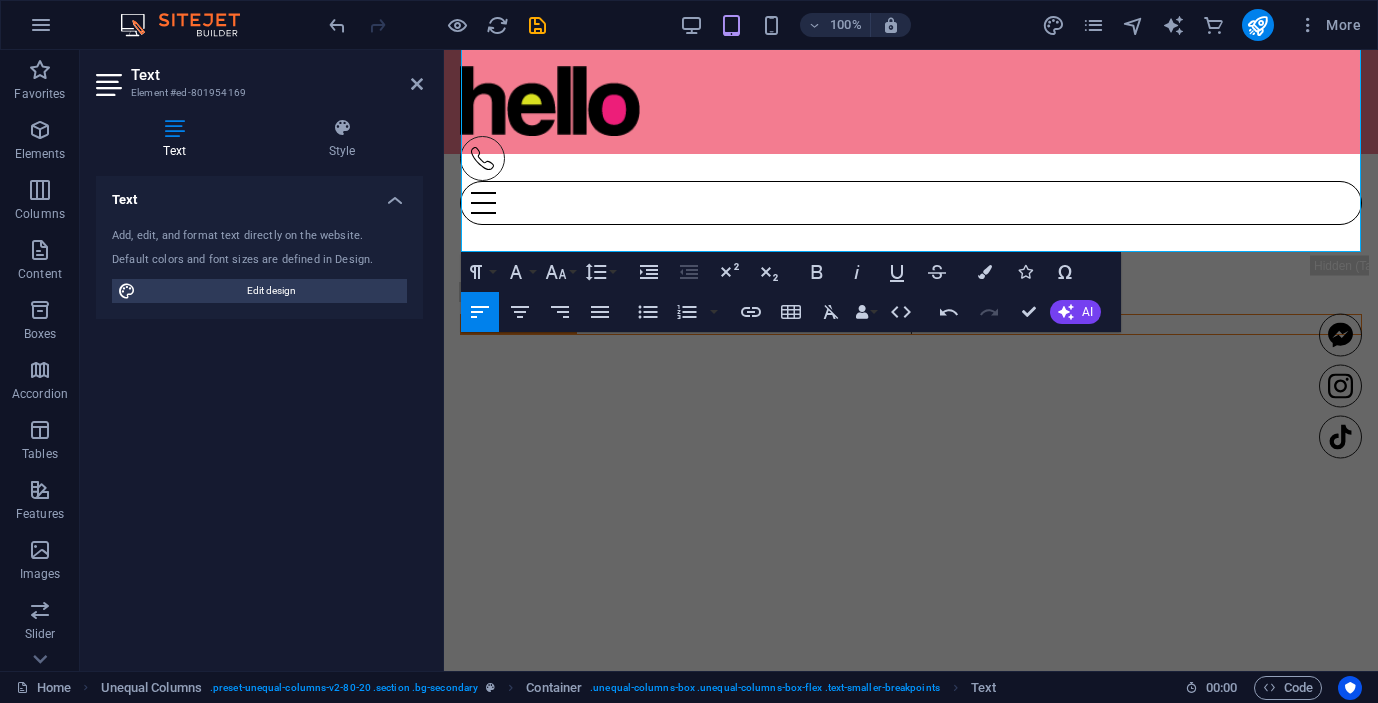 drag, startPoint x: 664, startPoint y: 239, endPoint x: 436, endPoint y: 183, distance: 234.77649 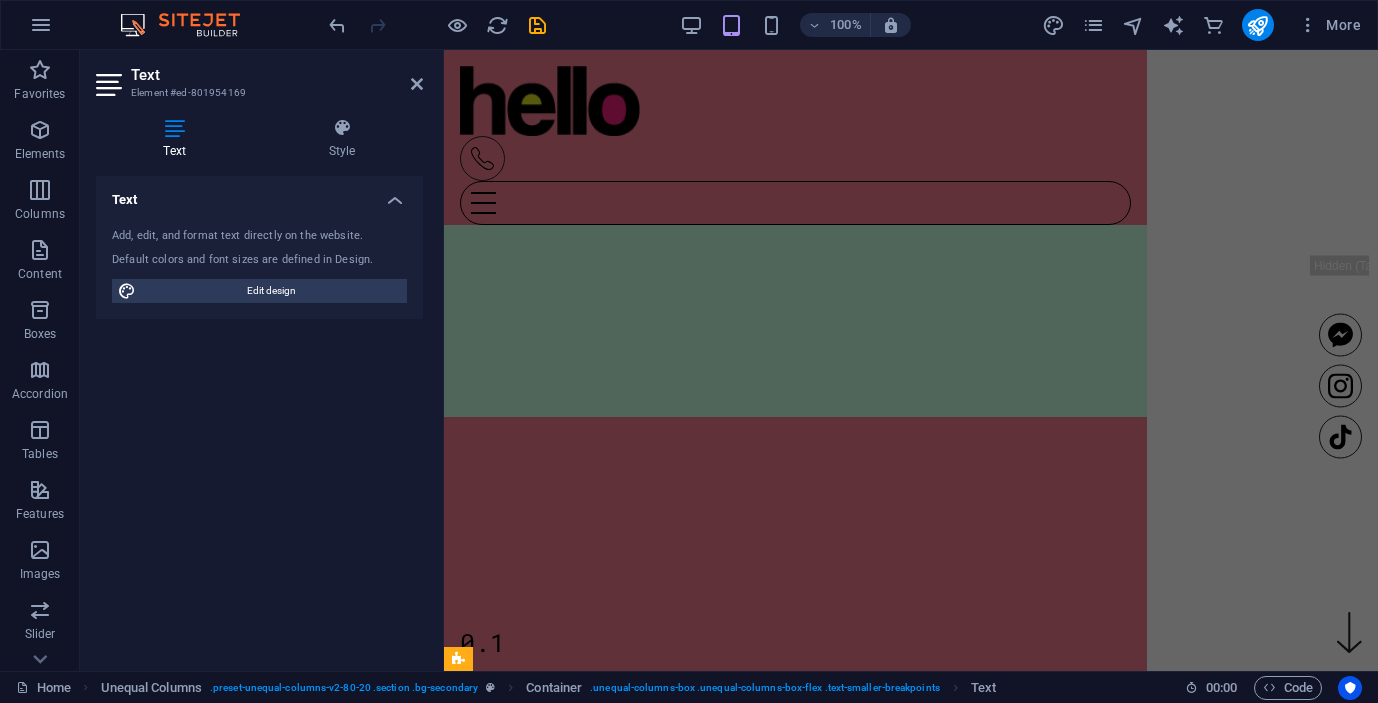 scroll, scrollTop: 0, scrollLeft: 0, axis: both 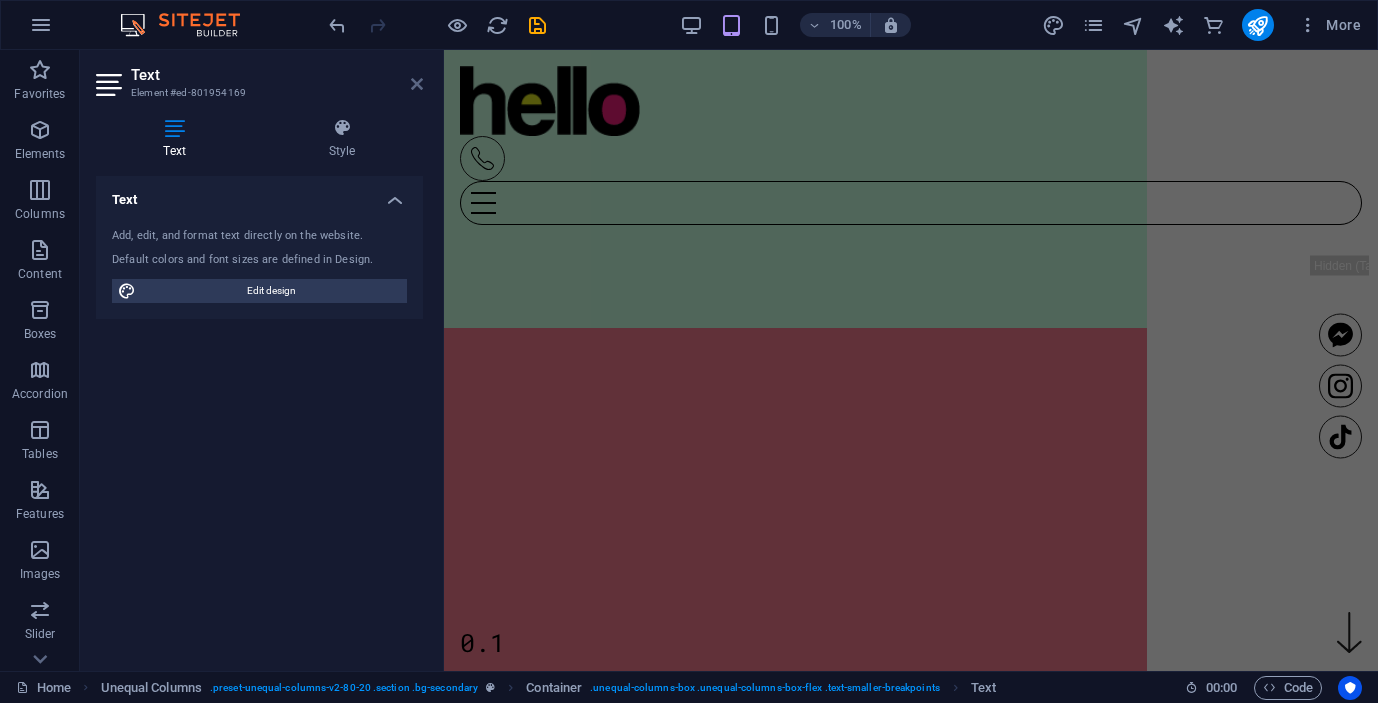 click at bounding box center [417, 84] 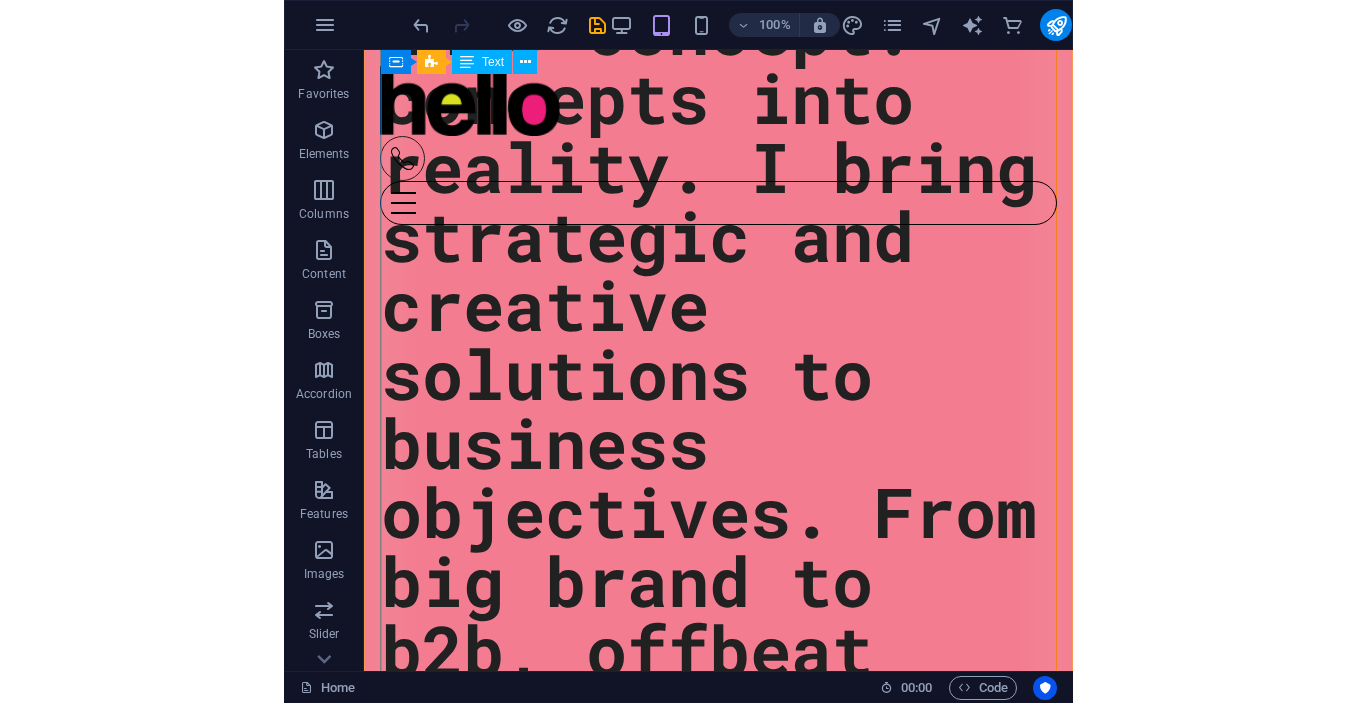 scroll, scrollTop: 1230, scrollLeft: 0, axis: vertical 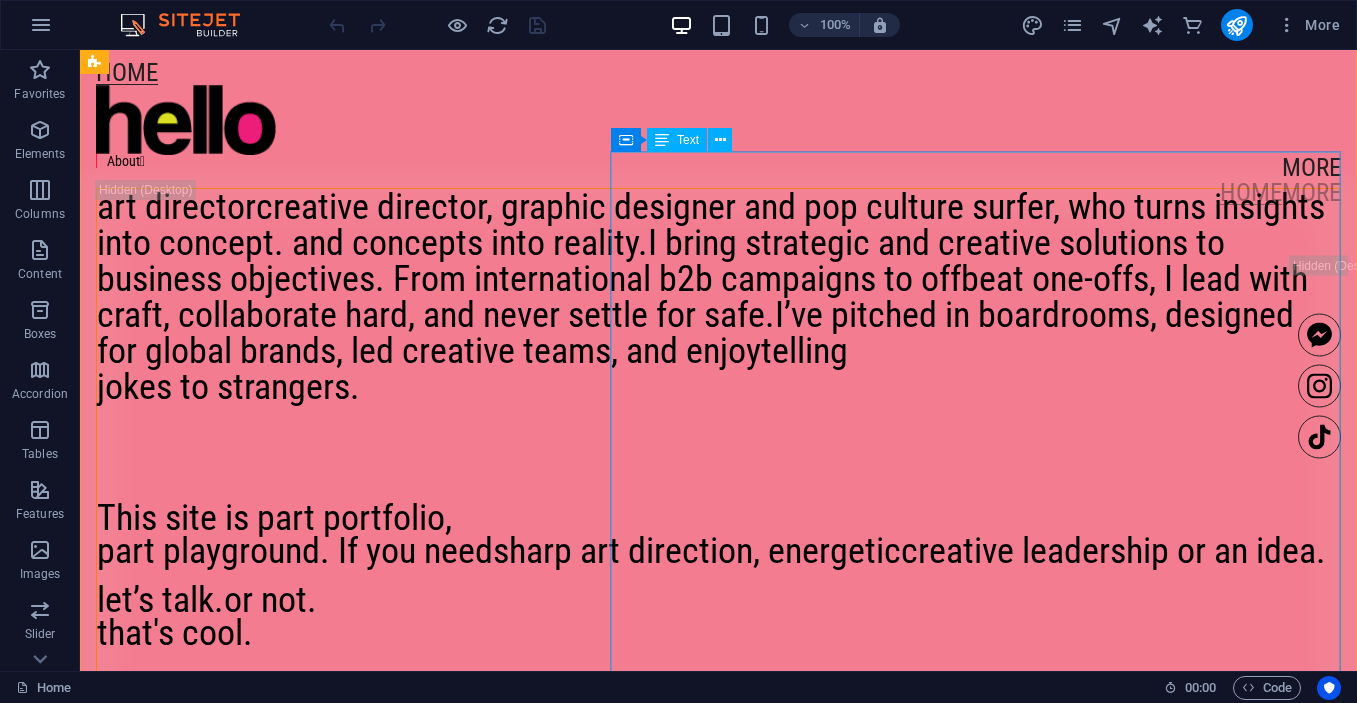 click on "art director creative director, graphic designer and pop culture surfer, who turns insights into concept. and concepts into reality. I bring strategic and creative solutions to business objectives. From international b2b campaigns to offbeat one-offs, I lead with craft, collaborate hard, and never settle for safe. I’ve pitched in boardrooms, designed for global brands, led creative teams, and enjoy telling jokes to strangers. This site is part portfolio, part playground. If you need sharp art direction, energetic creative leadership or an idea. let’s talk. or not. that's cool. here is a link to tickets to my next stand up show at Yuk Yuks. or have a listen to some music on spotify." at bounding box center (718, 500) 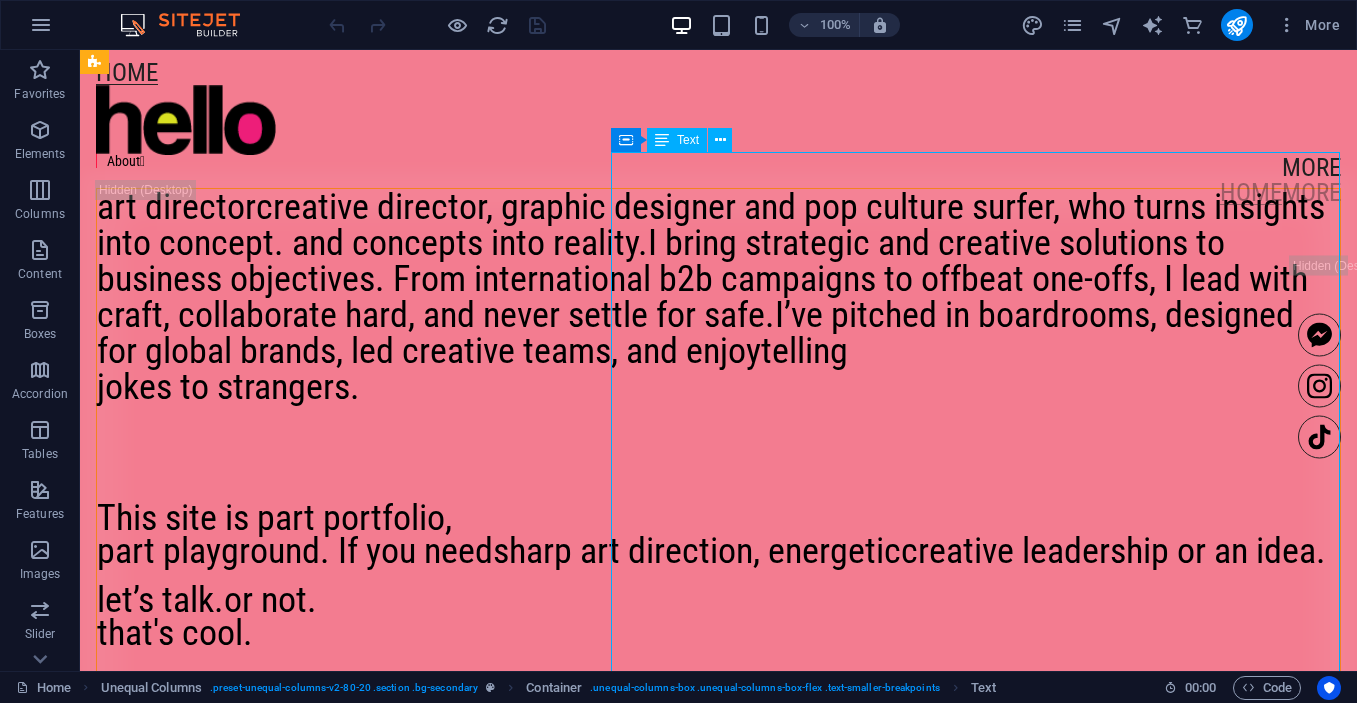 click on "art director creative director, graphic designer and pop culture surfer, who turns insights into concept. and concepts into reality. I bring strategic and creative solutions to business objectives. From international b2b campaigns to offbeat one-offs, I lead with craft, collaborate hard, and never settle for safe. I’ve pitched in boardrooms, designed for global brands, led creative teams, and enjoy telling jokes to strangers. This site is part portfolio, part playground. If you need sharp art direction, energetic creative leadership or an idea. let’s talk. or not. that's cool. here is a link to tickets to my next stand up show at Yuk Yuks. or have a listen to some music on spotify." at bounding box center (718, 500) 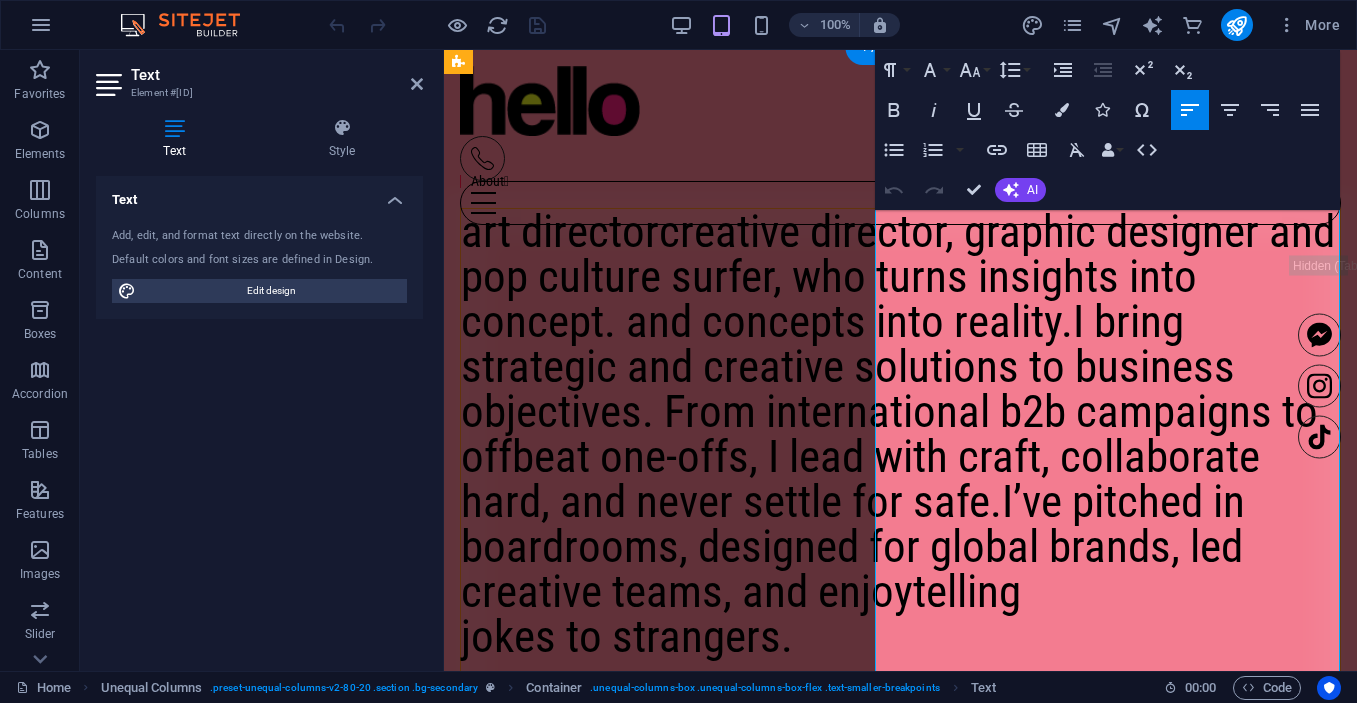 click on "who turns insights into concept. and concepts into reality." at bounding box center (829, 299) 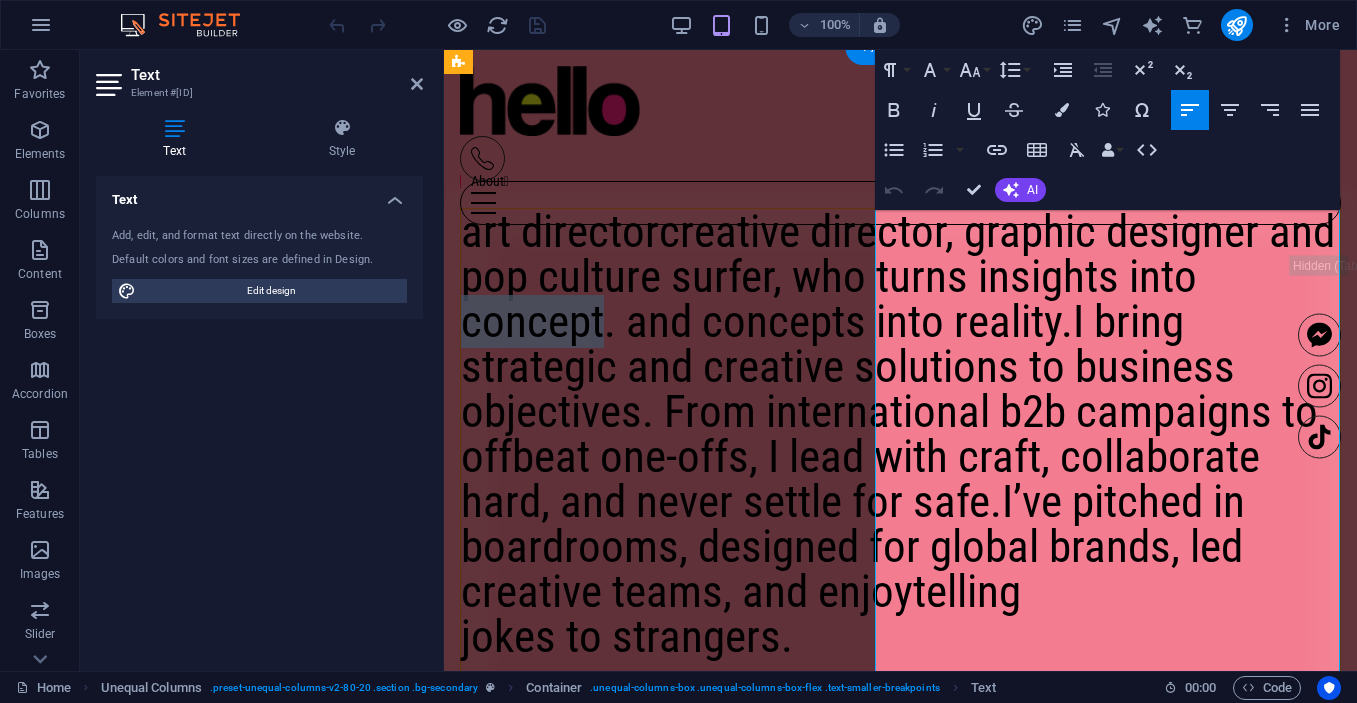 click on "who turns insights into concept. and concepts into reality." at bounding box center (829, 299) 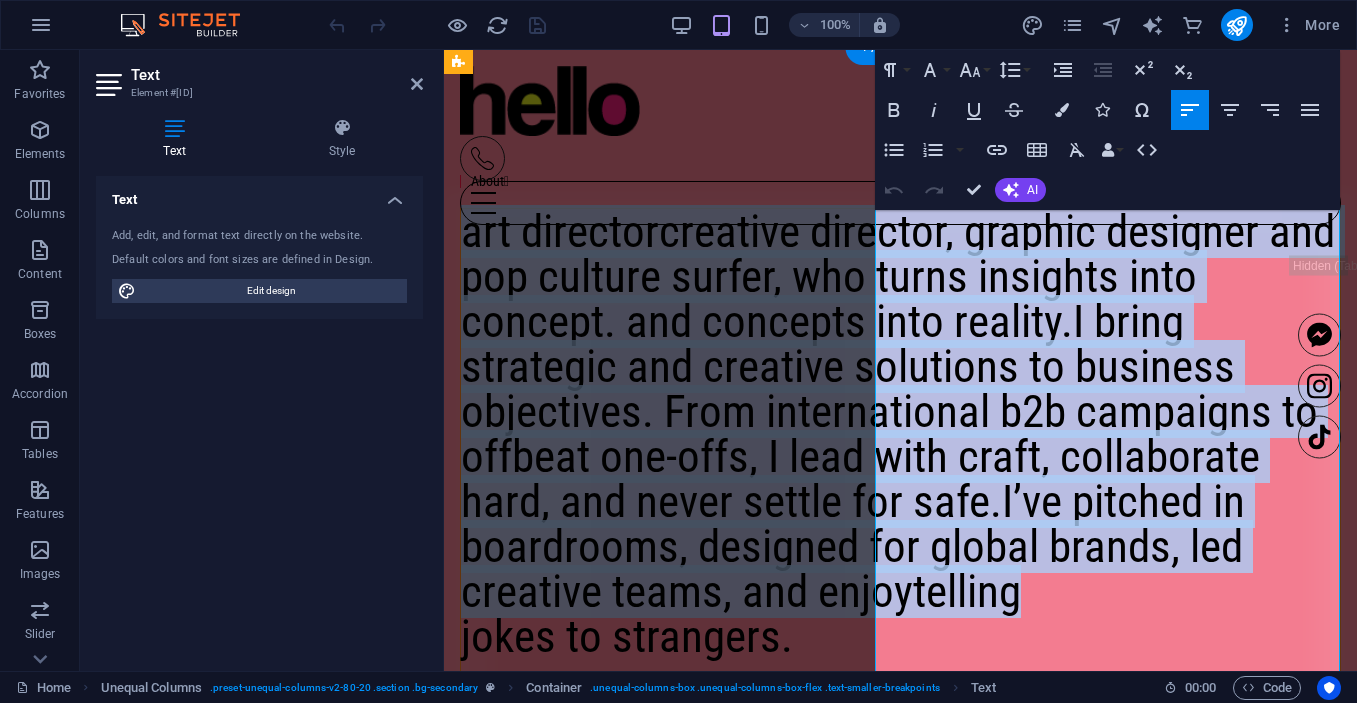 click on "who turns insights into concept. and concepts into reality." at bounding box center [829, 299] 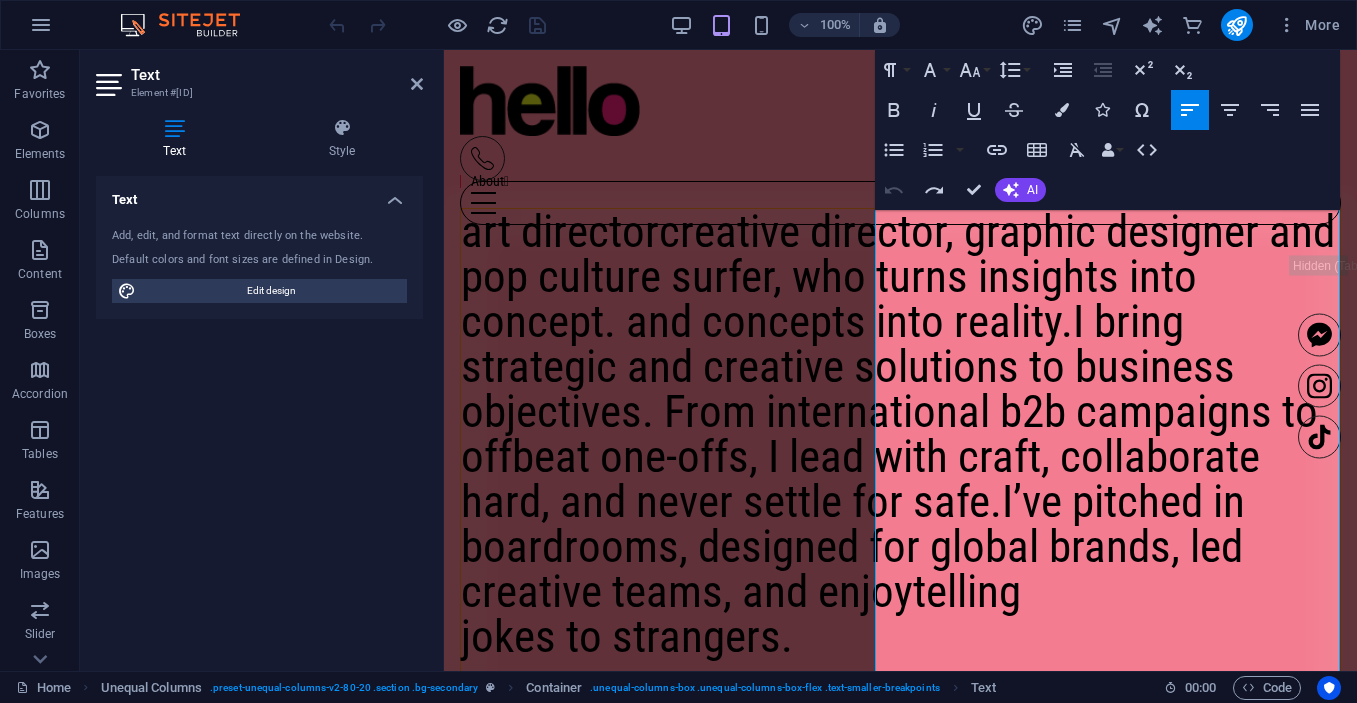 click on "who turns insights into concept. and concepts into reality." at bounding box center (829, 299) 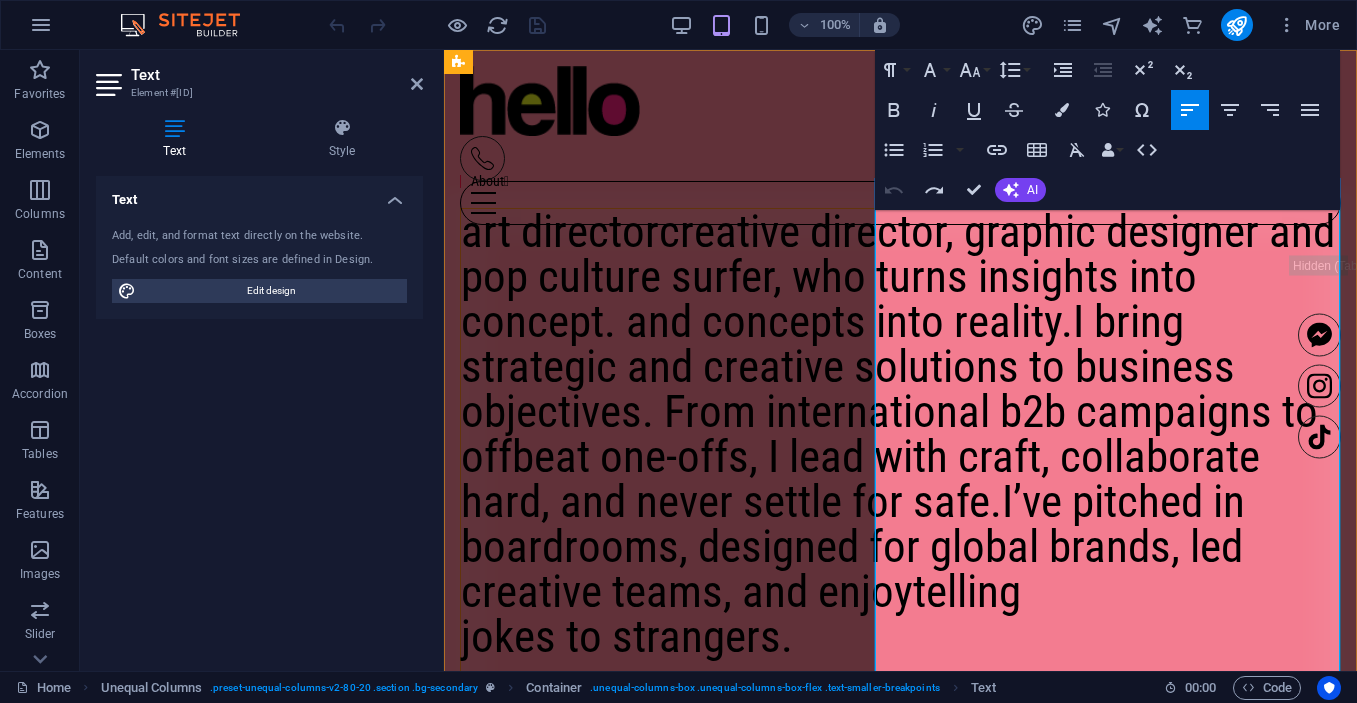 scroll, scrollTop: 631, scrollLeft: 0, axis: vertical 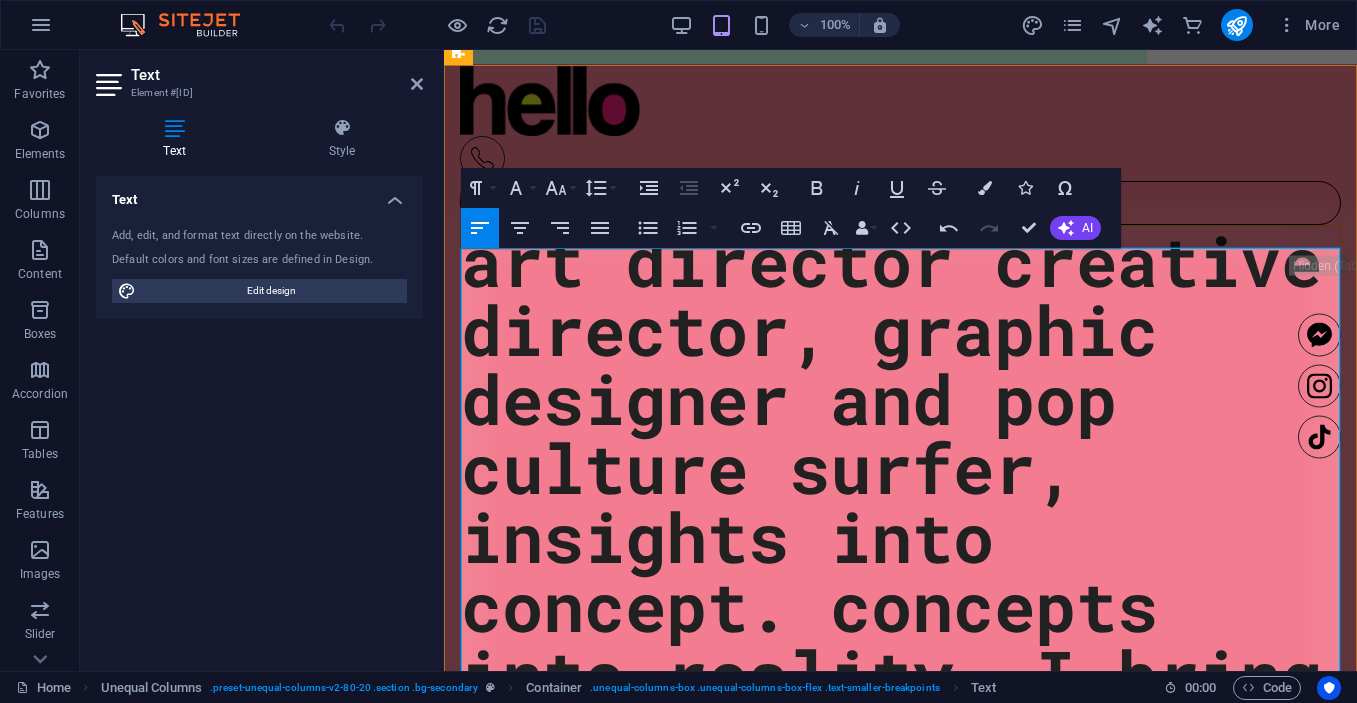 click on "art director creative director, graphic designer and pop culture surfer, insights into concept. concepts into reality. I bring strategic and creative solutions to business objectives. From big brand to b2b, offbeat one-offs, to brand building.collaborate, craft, create. never settle for safe. pitched in boardrooms, designed for global brands, led creative teams, and enjoy telling jokes to strangers. This site is part portfolio, part playground. If you need sharp art direction, energetic creative leadership or an idea. let’s talk. or not. that's cool. here is a link to tickets to my next stand up show at Yuk Yuks. or have a listen to some music on spotify." at bounding box center (900, 1537) 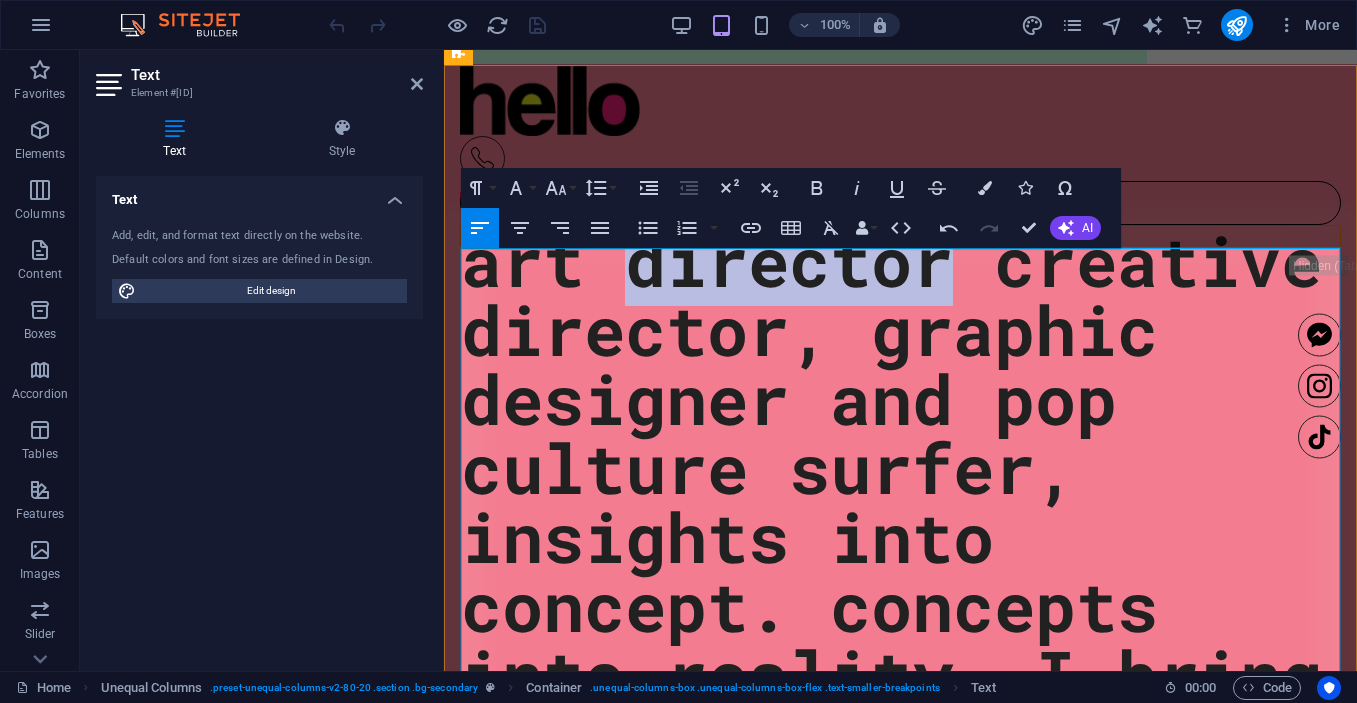 click on "art director creative director, graphic designer and pop culture surfer, insights into concept. concepts into reality. I bring strategic and creative solutions to business objectives. From big brand to b2b, offbeat one-offs, to brand building.collaborate, craft, create. never settle for safe. pitched in boardrooms, designed for global brands, led creative teams, and enjoy telling jokes to strangers. This site is part portfolio, part playground. If you need sharp art direction, energetic creative leadership or an idea. let’s talk. or not. that's cool. here is a link to tickets to my next stand up show at Yuk Yuks. or have a listen to some music on spotify." at bounding box center (900, 1537) 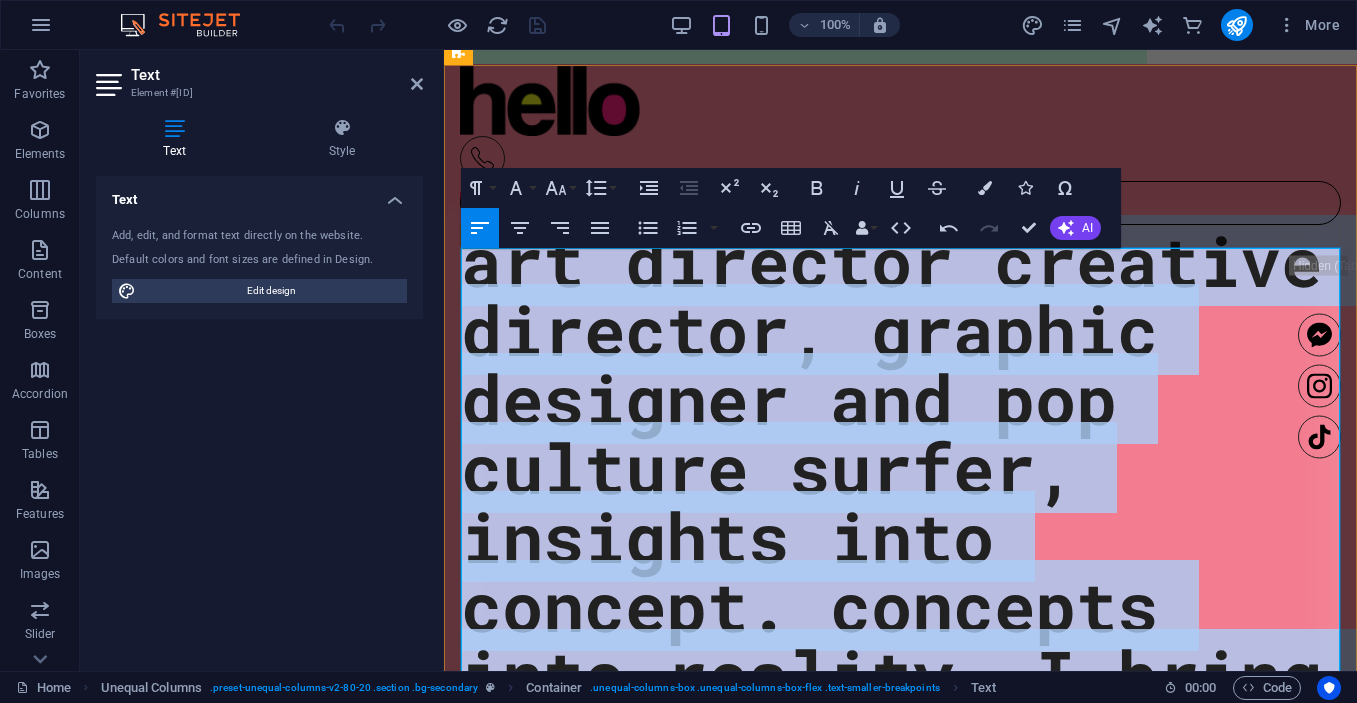 click on "art director creative director, graphic designer and pop culture surfer, insights into concept. concepts into reality. I bring strategic and creative solutions to business objectives. From big brand to b2b, offbeat one-offs, to brand building.collaborate, craft, create. never settle for safe. pitched in boardrooms, designed for global brands, led creative teams, and enjoy telling jokes to strangers. This site is part portfolio, part playground. If you need sharp art direction, energetic creative leadership or an idea. let’s talk. or not. that's cool. here is a link to tickets to my next stand up show at Yuk Yuks. or have a listen to some music on spotify." at bounding box center [900, 1537] 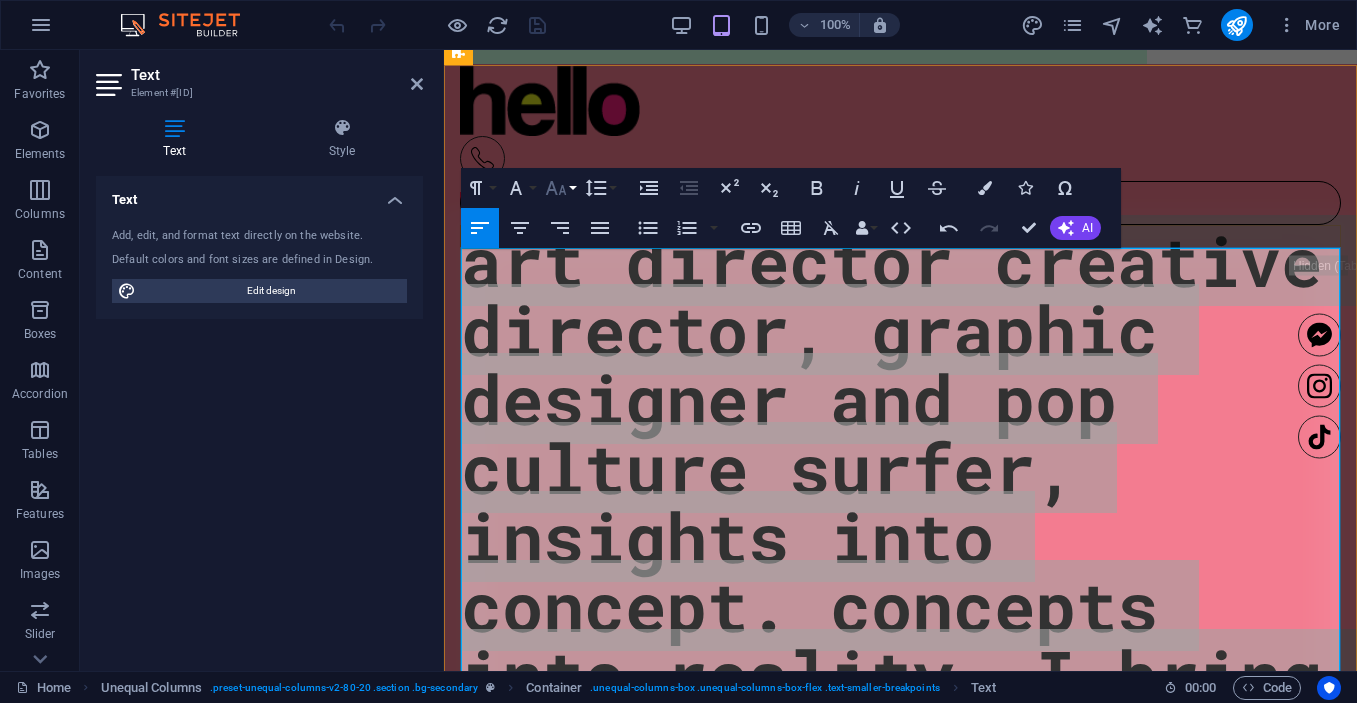 click 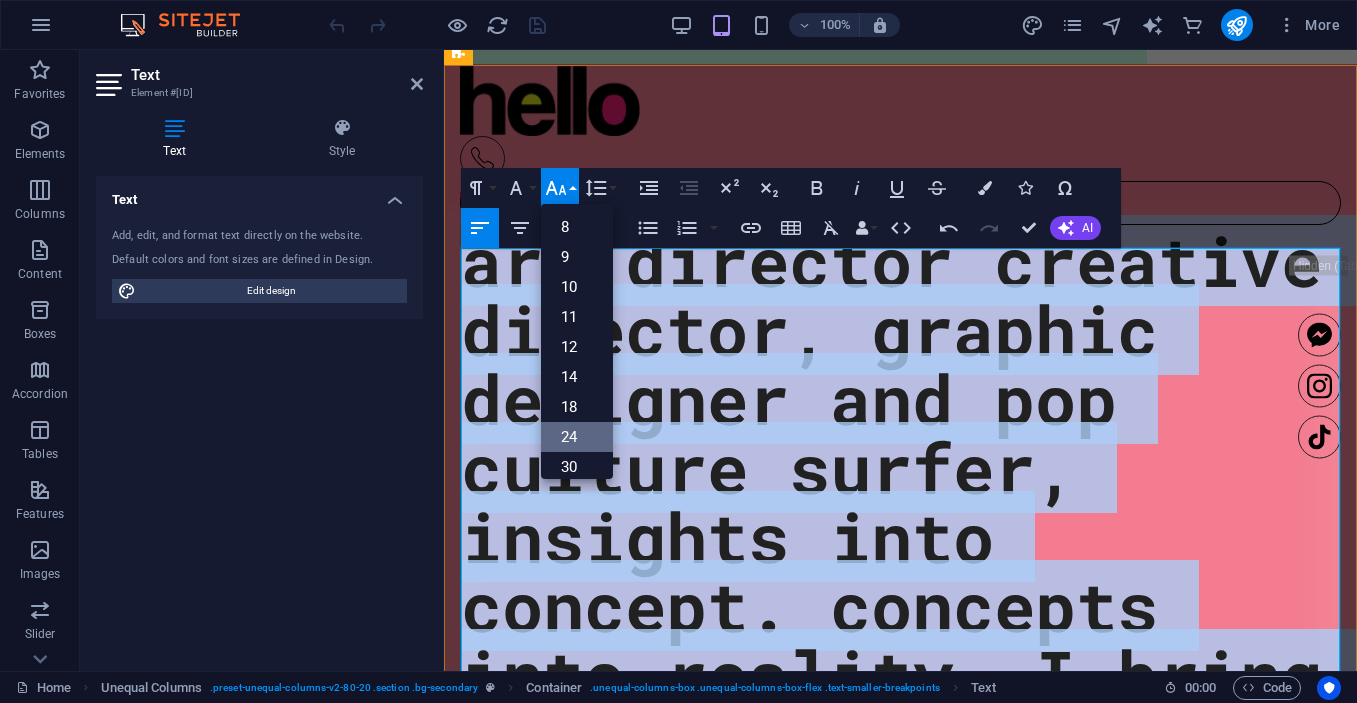 click on "24" at bounding box center [577, 437] 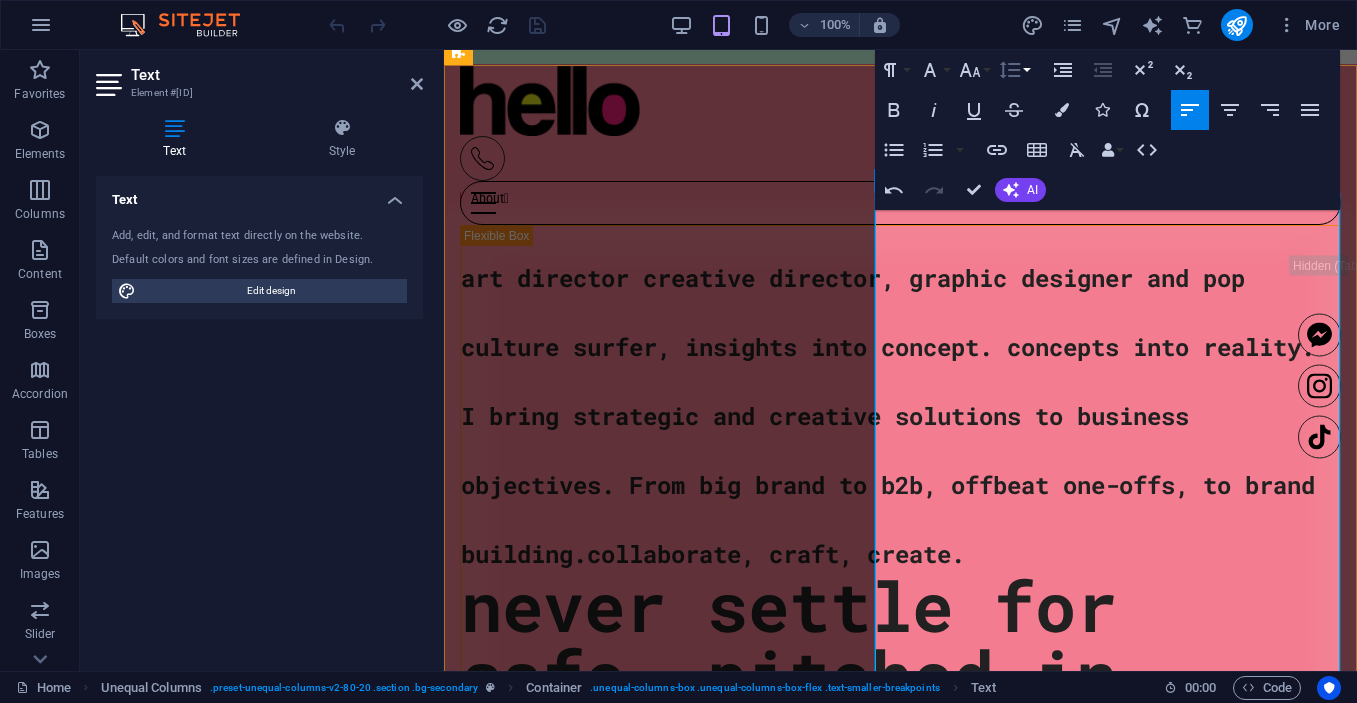 click on "Line Height" at bounding box center (1014, 70) 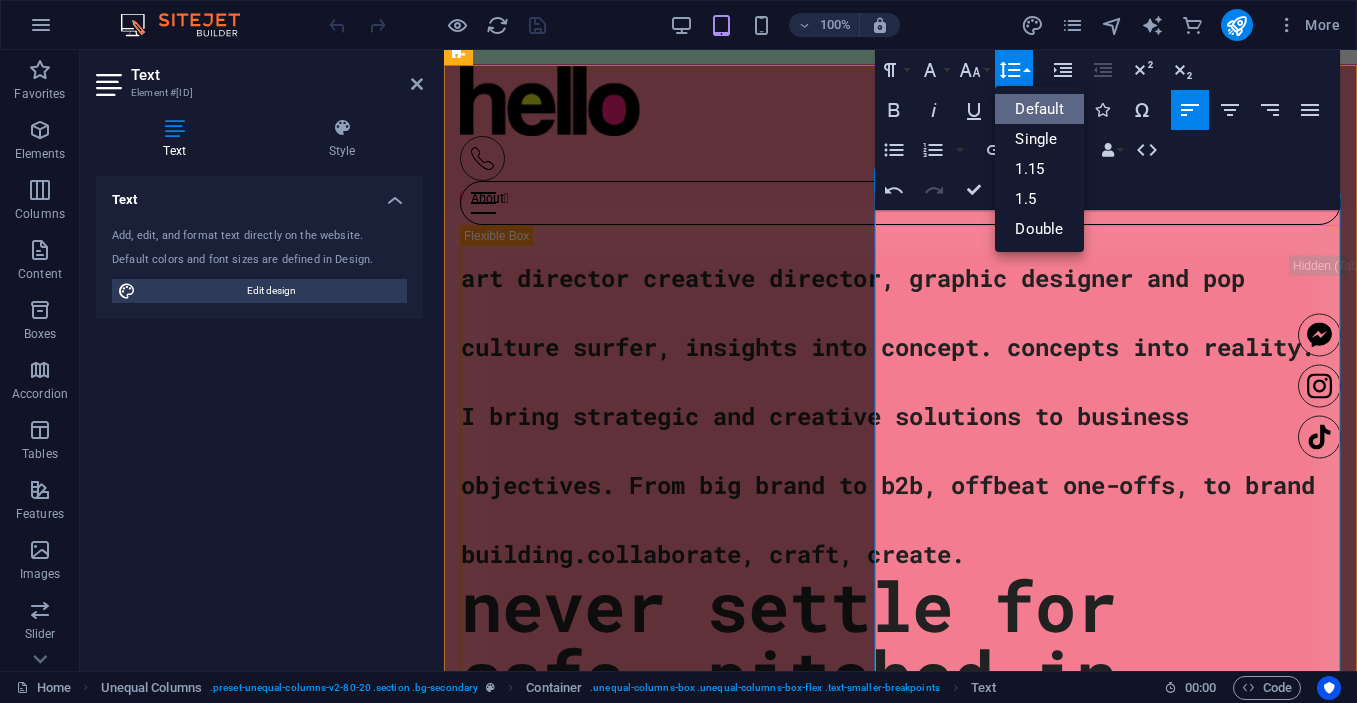 scroll, scrollTop: 0, scrollLeft: 0, axis: both 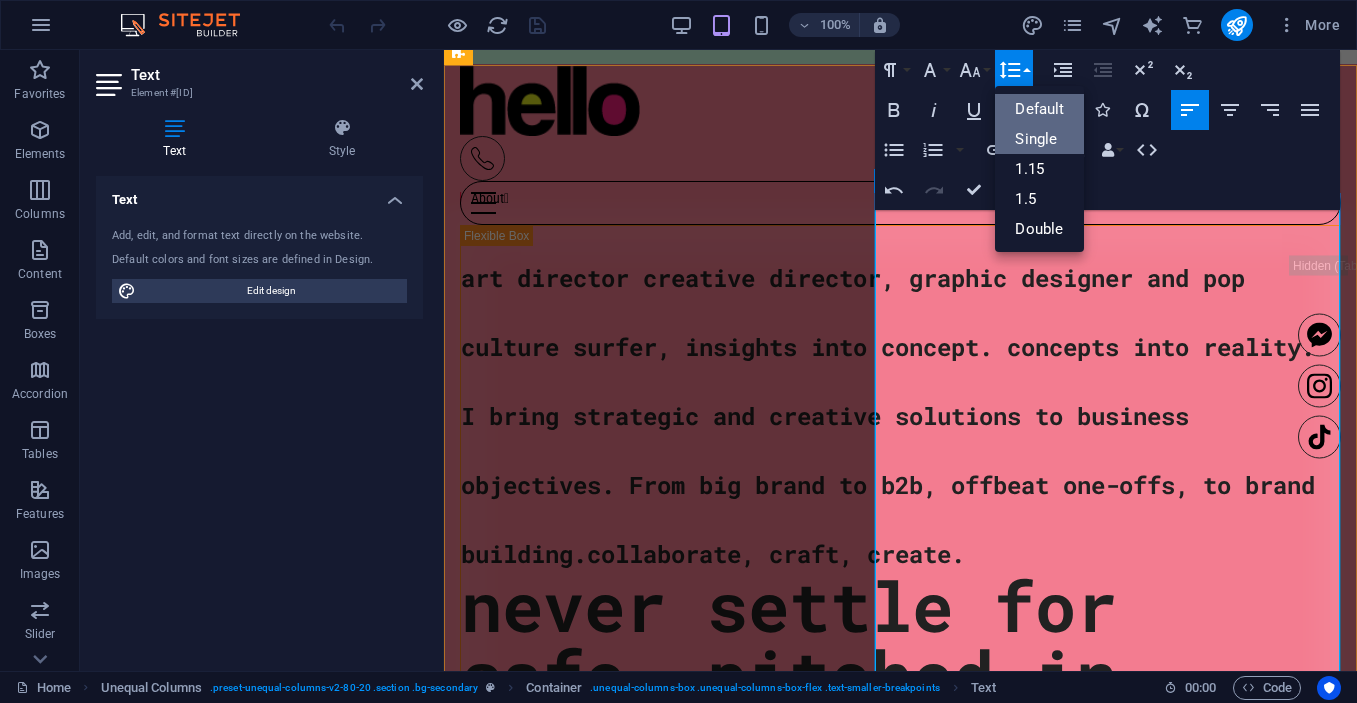 click on "Single" at bounding box center (1039, 139) 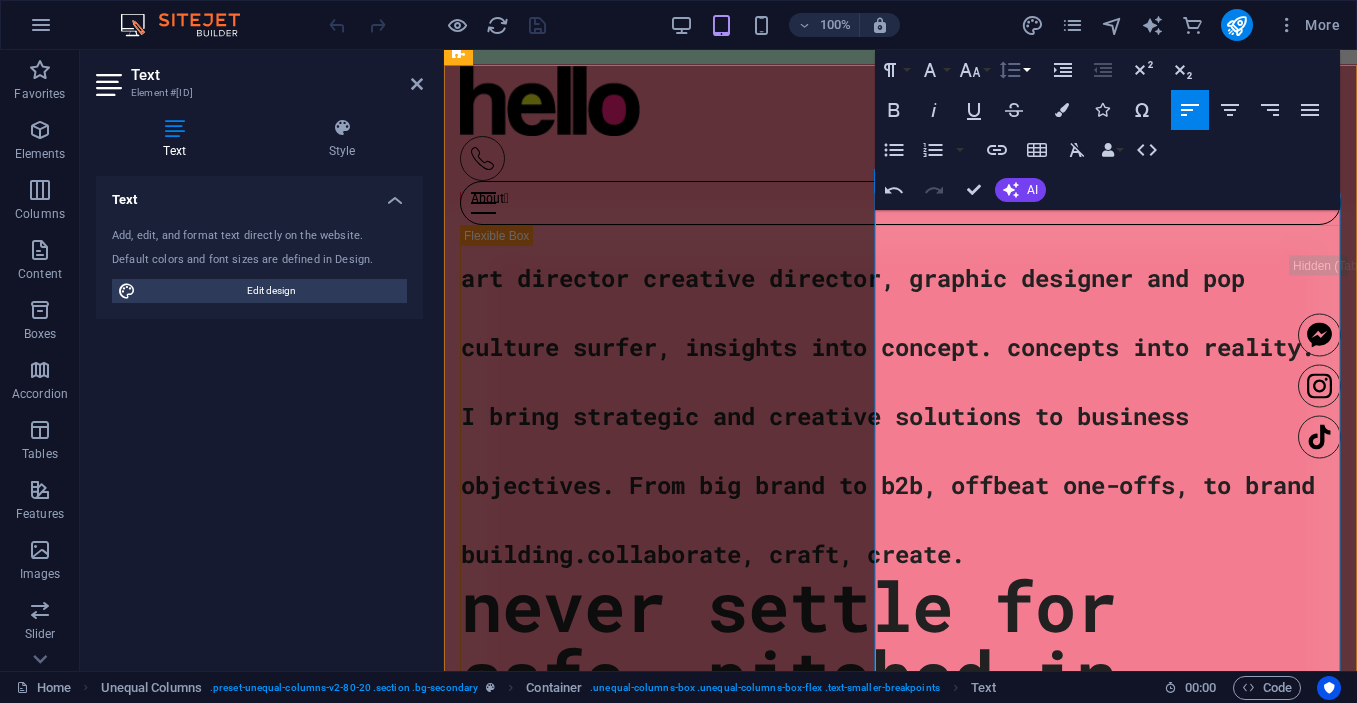 click 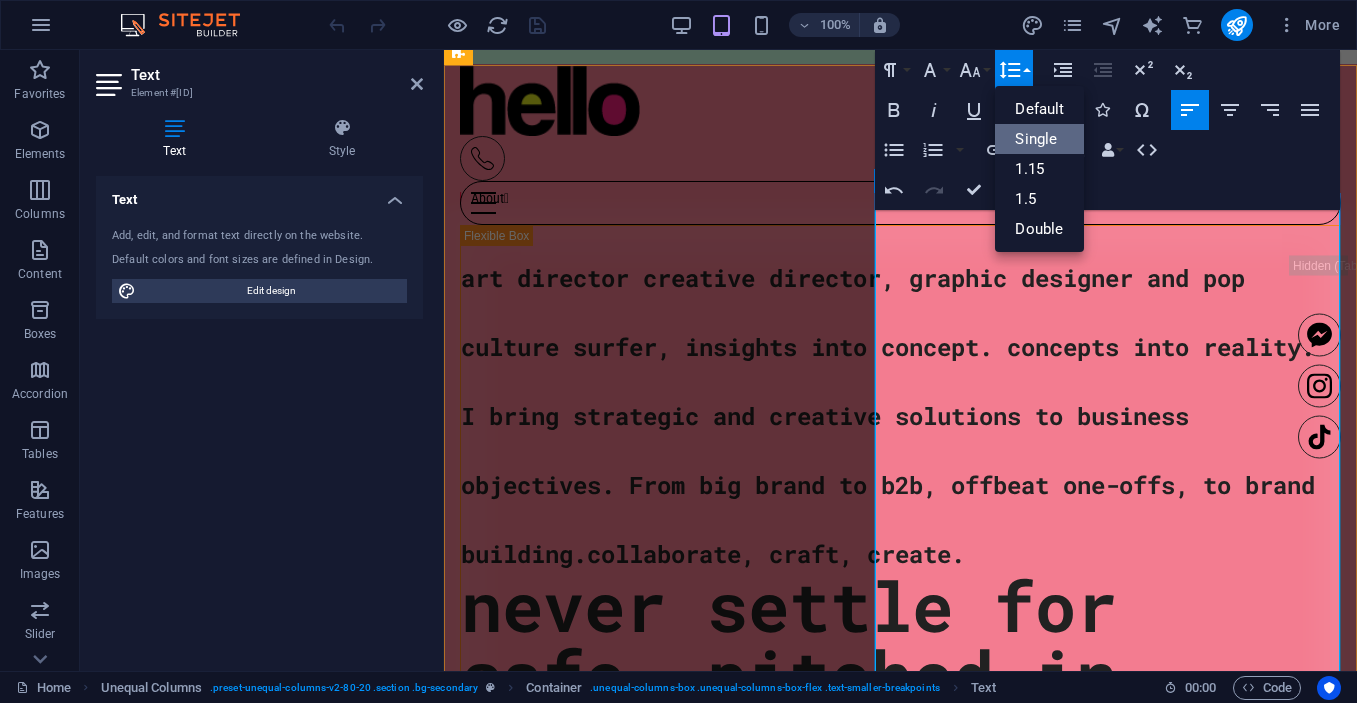 scroll, scrollTop: 0, scrollLeft: 0, axis: both 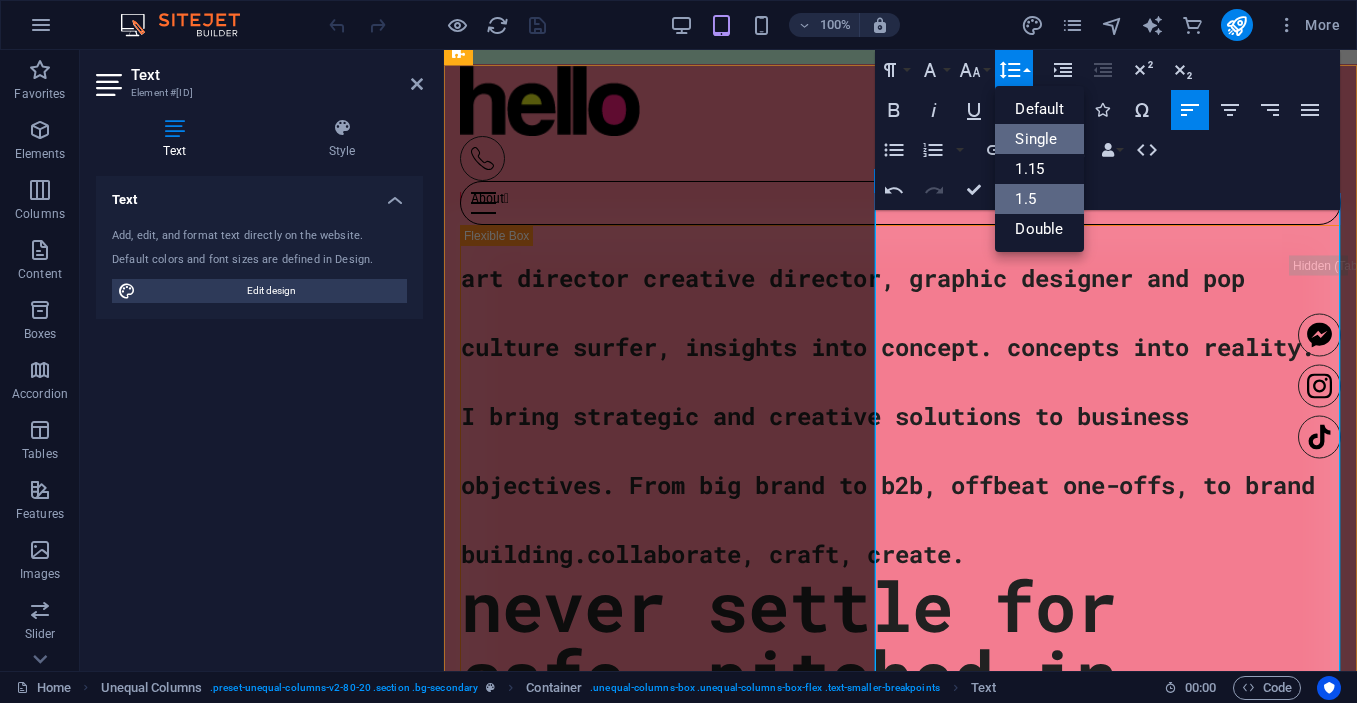 click on "1.5" at bounding box center (1039, 199) 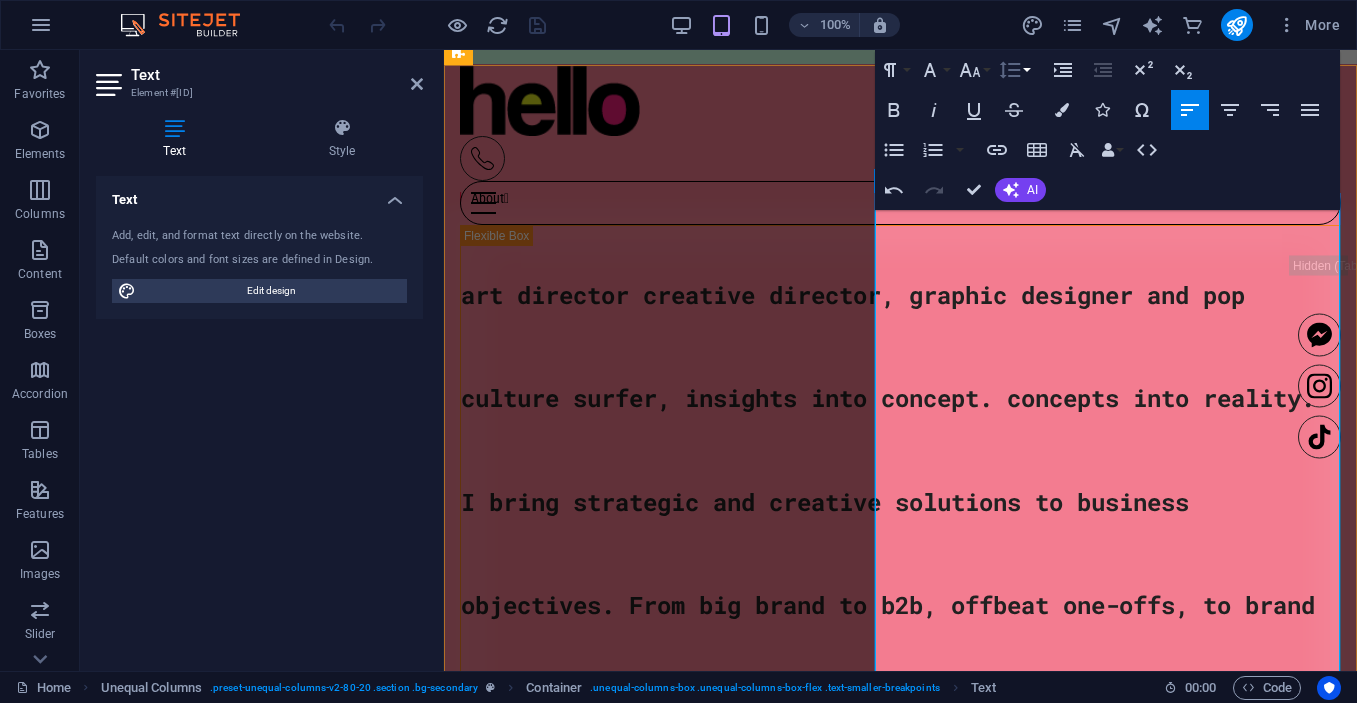 click 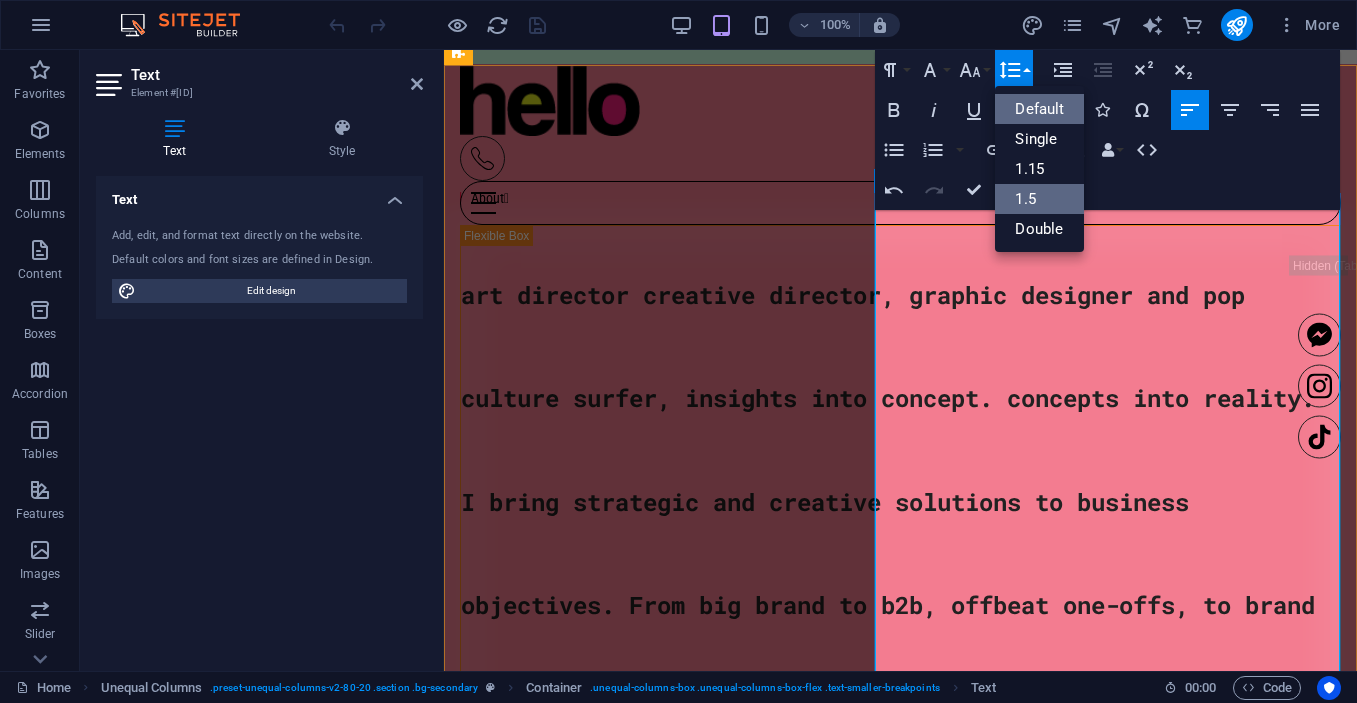 scroll, scrollTop: 0, scrollLeft: 0, axis: both 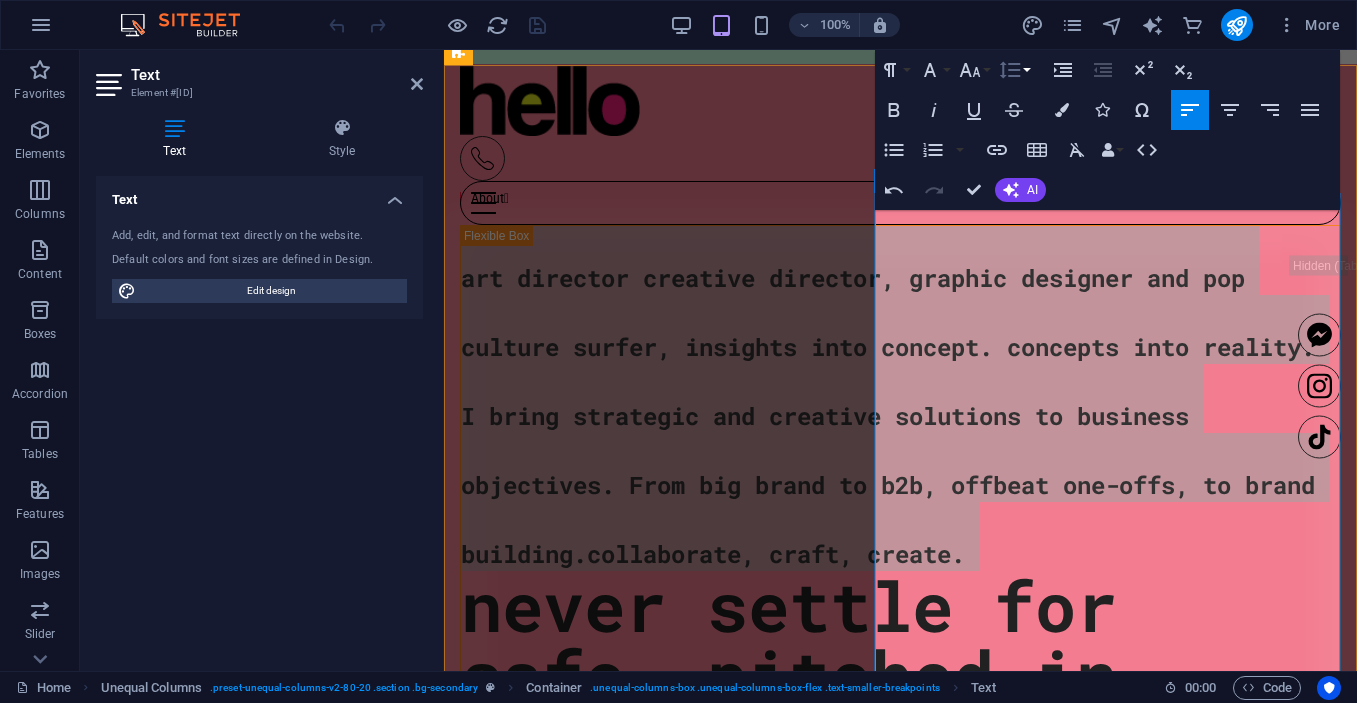 click 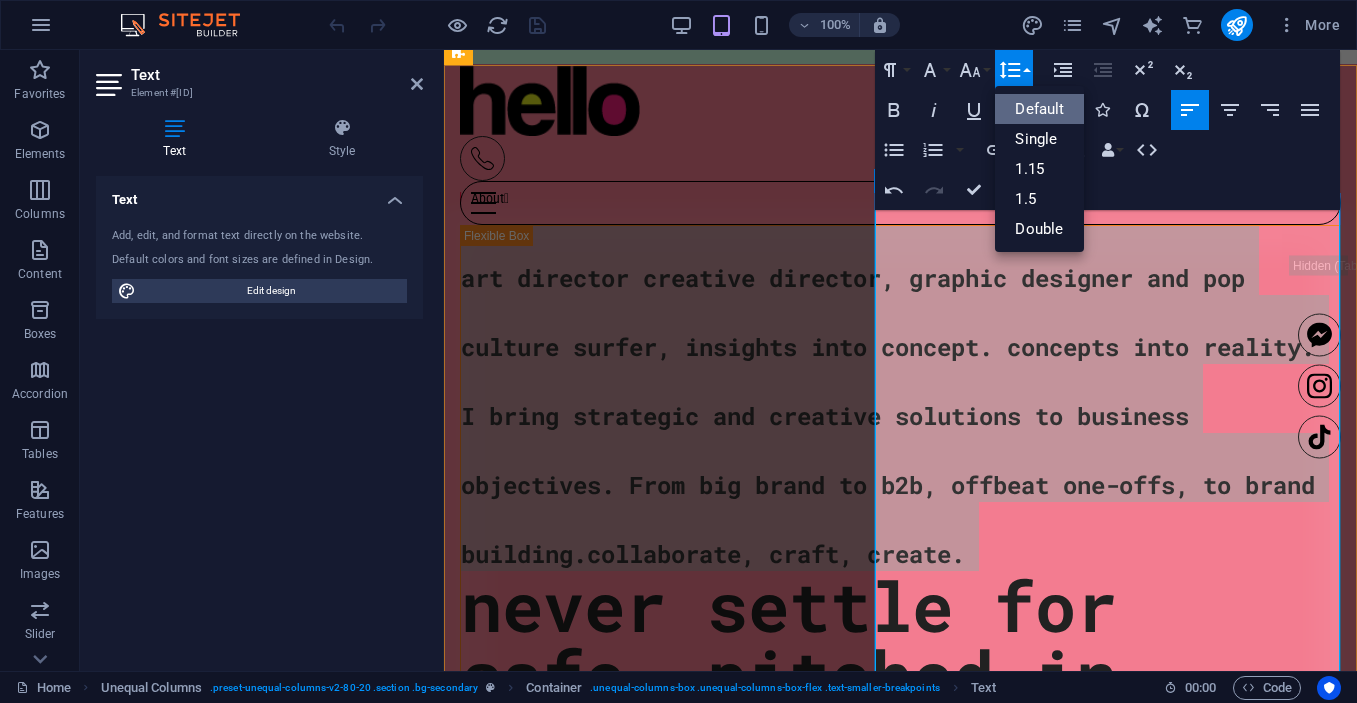 scroll, scrollTop: 0, scrollLeft: 0, axis: both 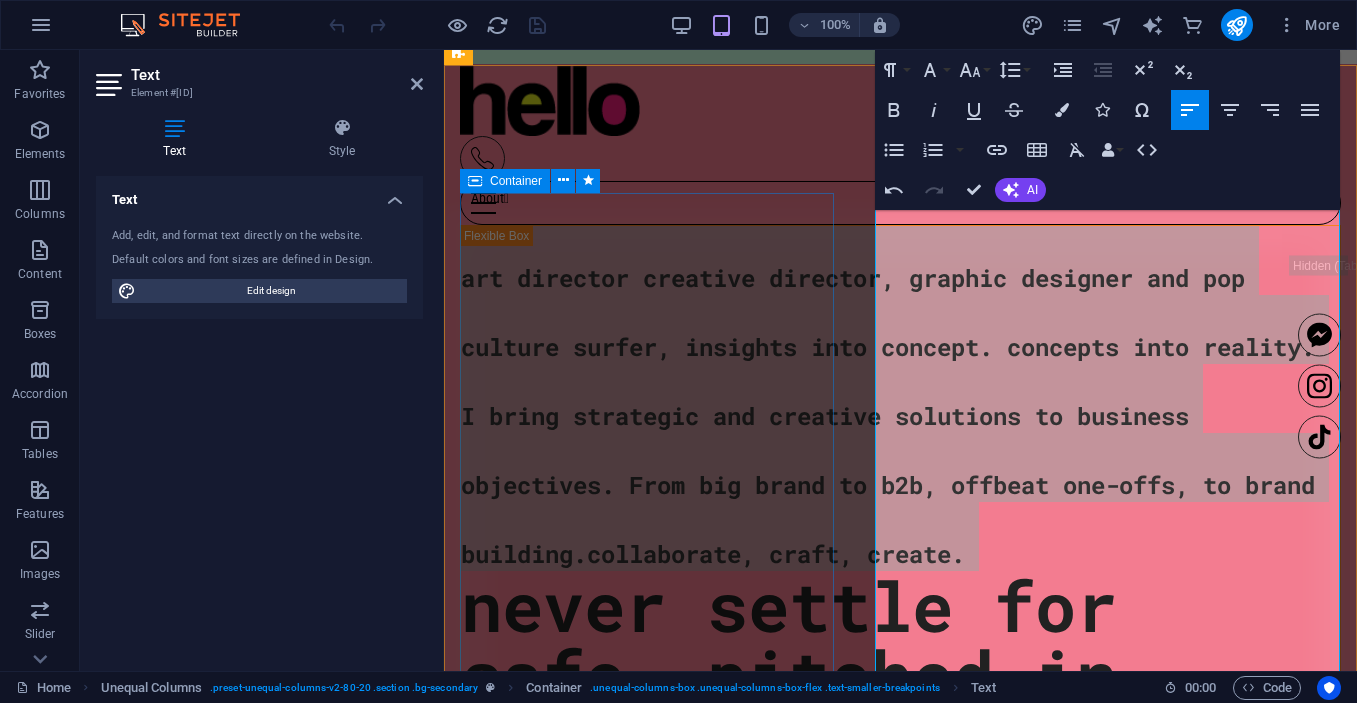 click on "About  " at bounding box center (900, 198) 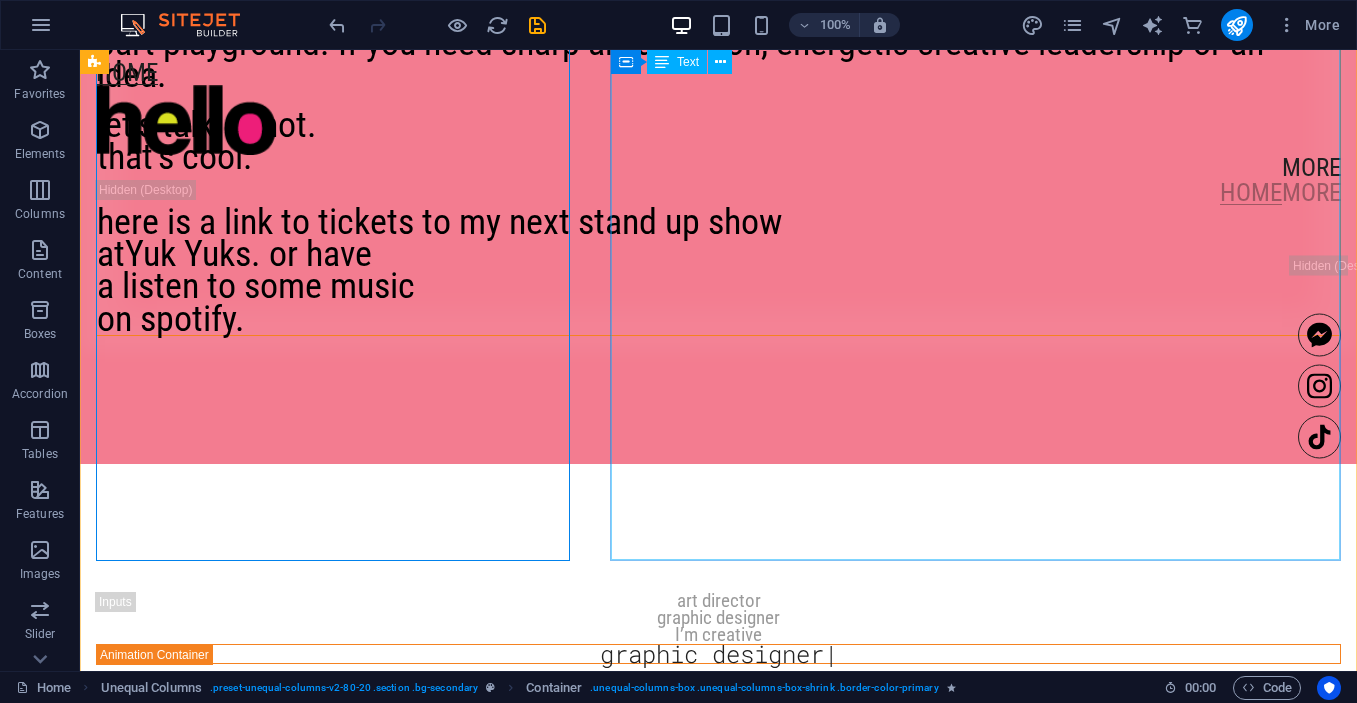 scroll, scrollTop: 1573, scrollLeft: 0, axis: vertical 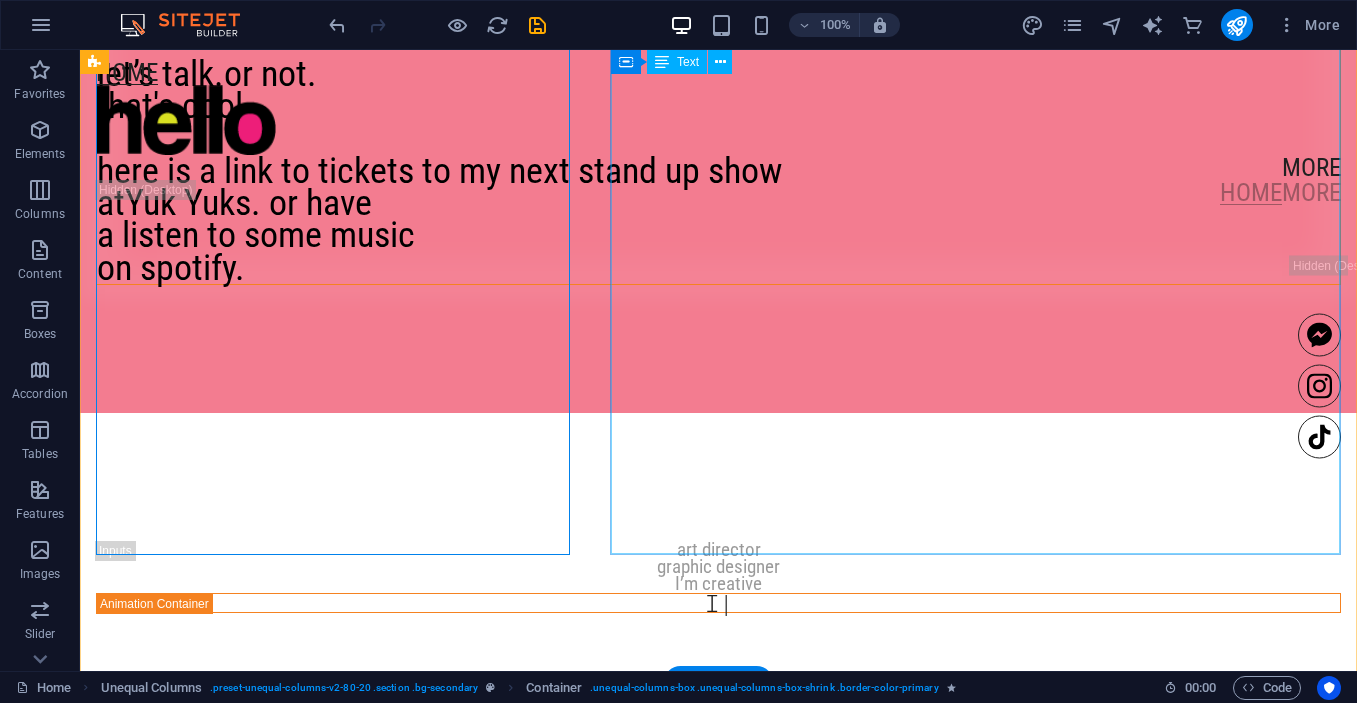 click on "art director creative director, graphic designer and pop culture surfer, insights into concept. concepts into reality. I bring strategic and creative solutions to business objectives. From big brand to b2b, offbeat one-offs, to brand building.collaborate, craft, create. never settle for safe. pitched in boardrooms, designed for global brands, led creative teams, and enjoy telling jokes to strangers. This site is part portfolio, part playground. If you need sharp art direction, energetic creative leadership or an idea. let’s talk. or not. that's cool. here is a link to tickets to my next stand up show at Yuk Yuks. or have a listen to some music on spotify. jokes to strangers. This site is part portfolio, part playground. If you need sharp art direction, energetic creative leadership or an idea. let’s talk. or not. that's cool. here is a link to tickets to my next stand up show at Yuk Yuks. or have a listen to some music on spotify." at bounding box center (718, -226) 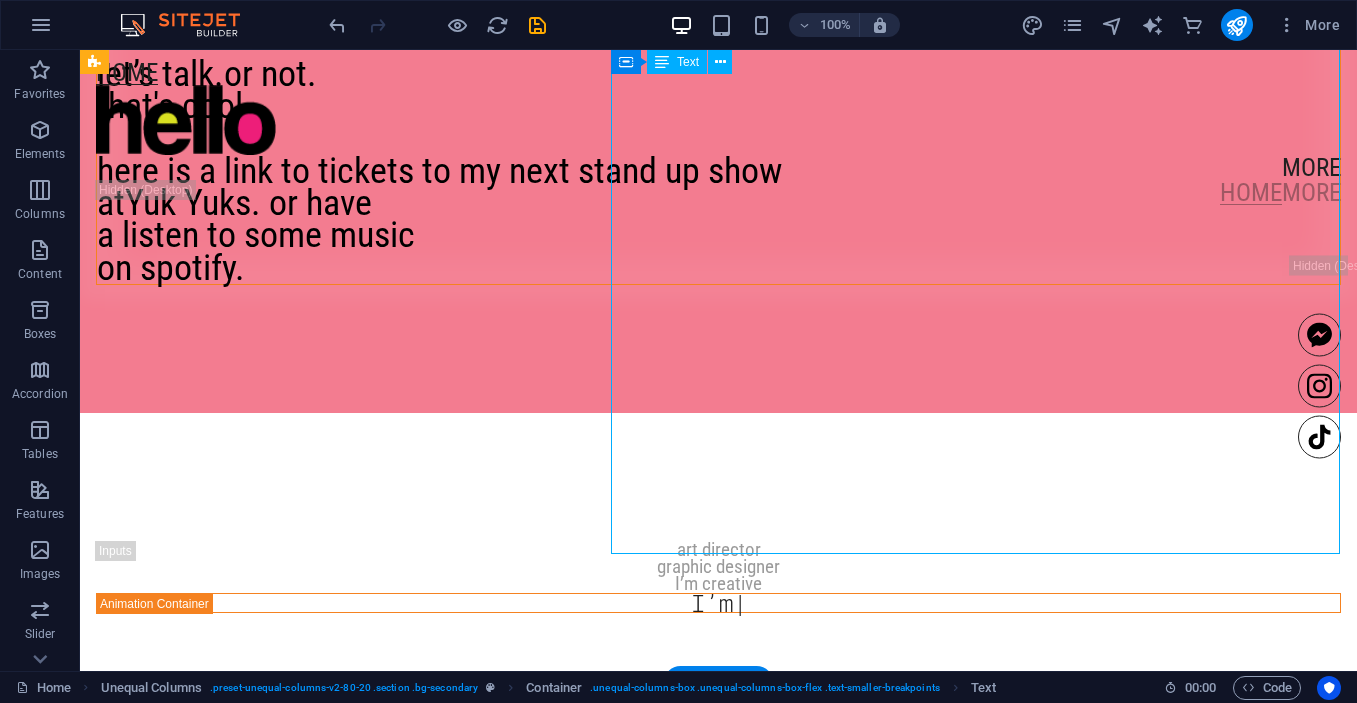 click on "art director creative director, graphic designer and pop culture surfer, insights into concept. concepts into reality. I bring strategic and creative solutions to business objectives. From big brand to b2b, offbeat one-offs, to brand building.collaborate, craft, create. never settle for safe. pitched in boardrooms, designed for global brands, led creative teams, and enjoy telling jokes to strangers. This site is part portfolio, part playground. If you need sharp art direction, energetic creative leadership or an idea. let’s talk. or not. that's cool. here is a link to tickets to my next stand up show at Yuk Yuks. or have a listen to some music on spotify. jokes to strangers. This site is part portfolio, part playground. If you need sharp art direction, energetic creative leadership or an idea. let’s talk. or not. that's cool. here is a link to tickets to my next stand up show at Yuk Yuks. or have a listen to some music on spotify." at bounding box center (718, -226) 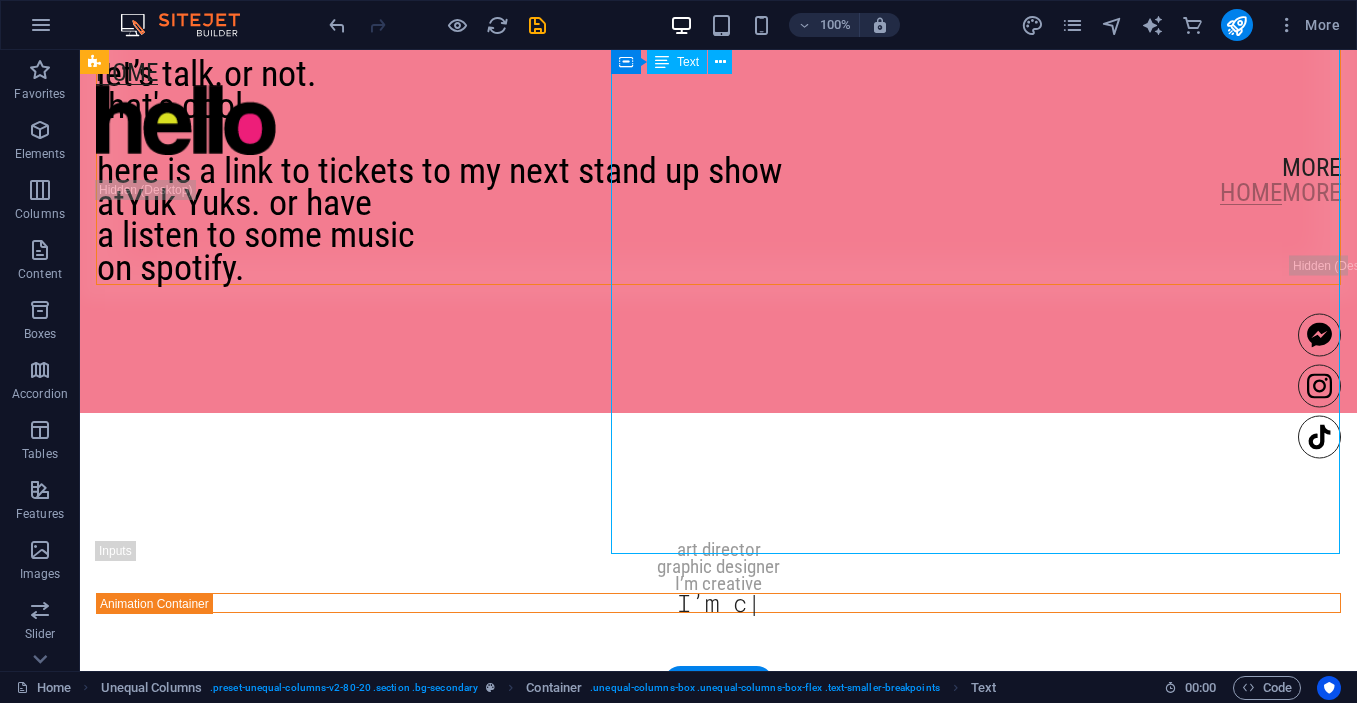 click on "art director creative director, graphic designer and pop culture surfer, insights into concept. concepts into reality. I bring strategic and creative solutions to business objectives. From big brand to b2b, offbeat one-offs, to brand building.collaborate, craft, create. never settle for safe. pitched in boardrooms, designed for global brands, led creative teams, and enjoy telling jokes to strangers. This site is part portfolio, part playground. If you need sharp art direction, energetic creative leadership or an idea. let’s talk. or not. that's cool. here is a link to tickets to my next stand up show at Yuk Yuks. or have a listen to some music on spotify. jokes to strangers. This site is part portfolio, part playground. If you need sharp art direction, energetic creative leadership or an idea. let’s talk. or not. that's cool. here is a link to tickets to my next stand up show at Yuk Yuks. or have a listen to some music on spotify." at bounding box center [718, -226] 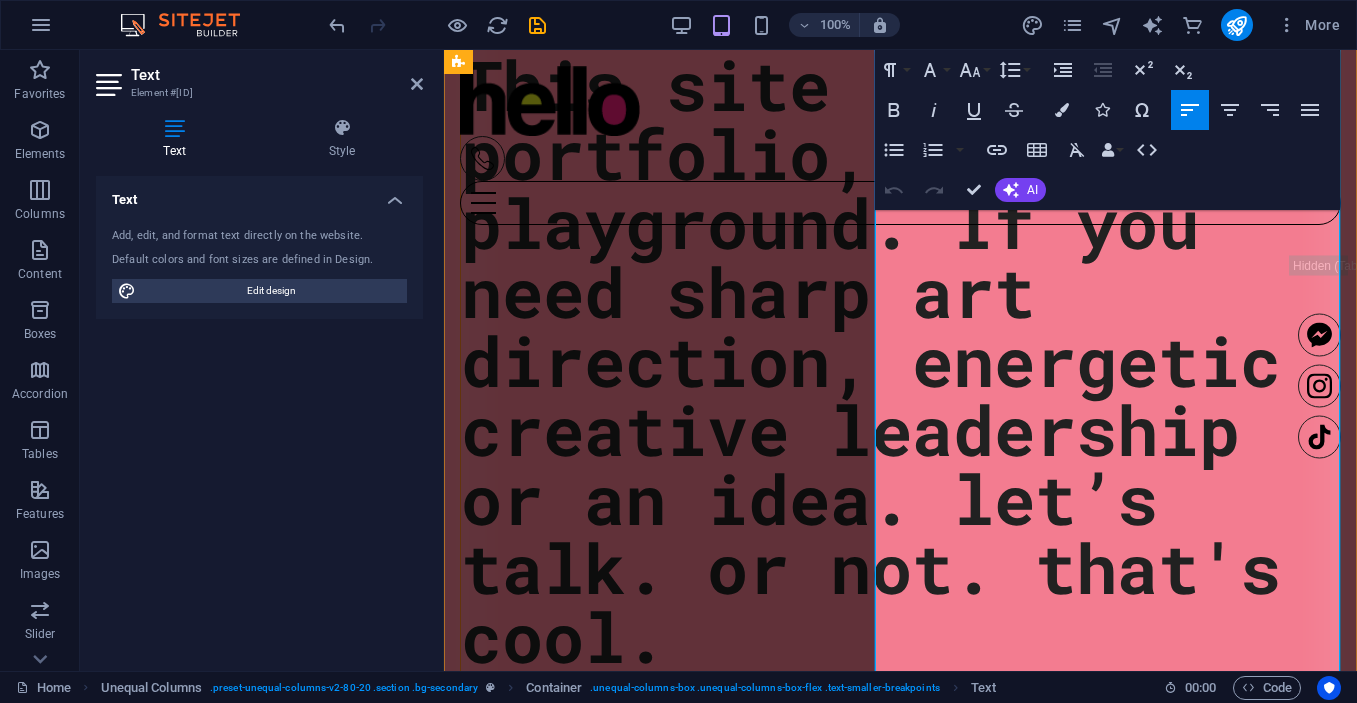 scroll, scrollTop: 1723, scrollLeft: 0, axis: vertical 